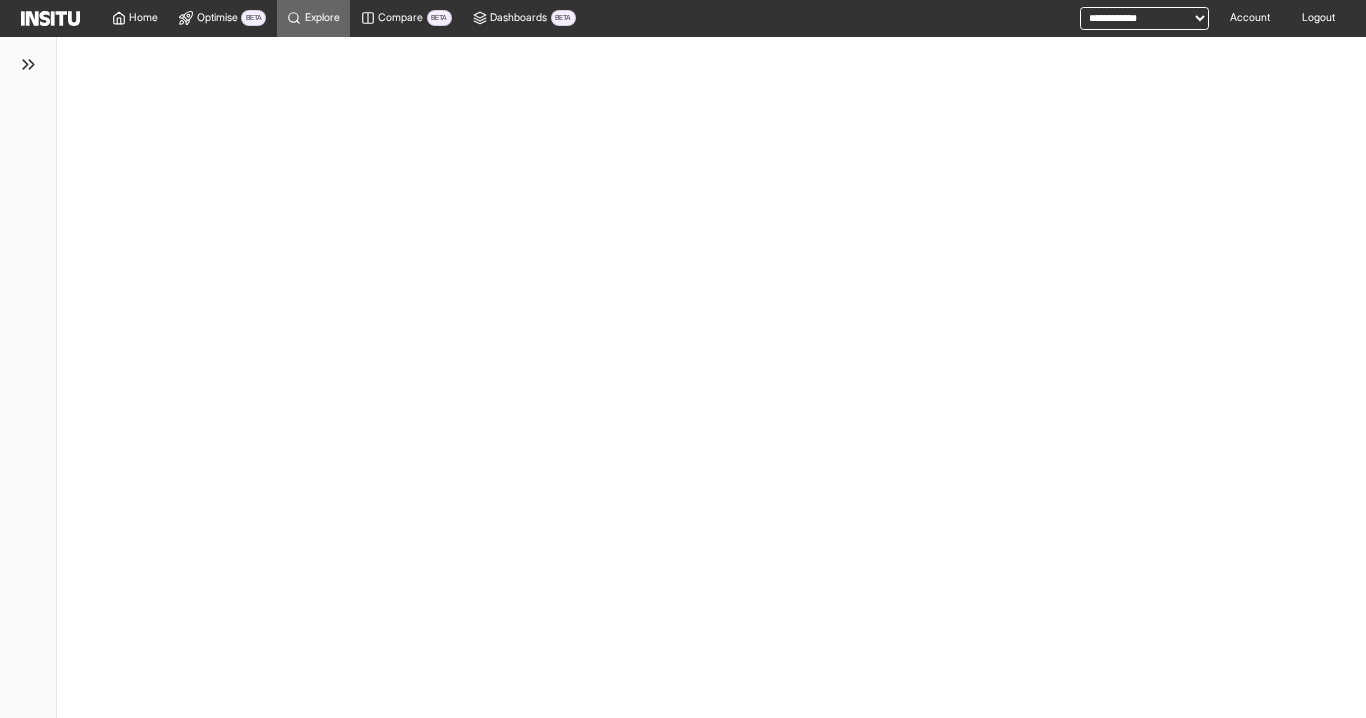 scroll, scrollTop: 0, scrollLeft: 0, axis: both 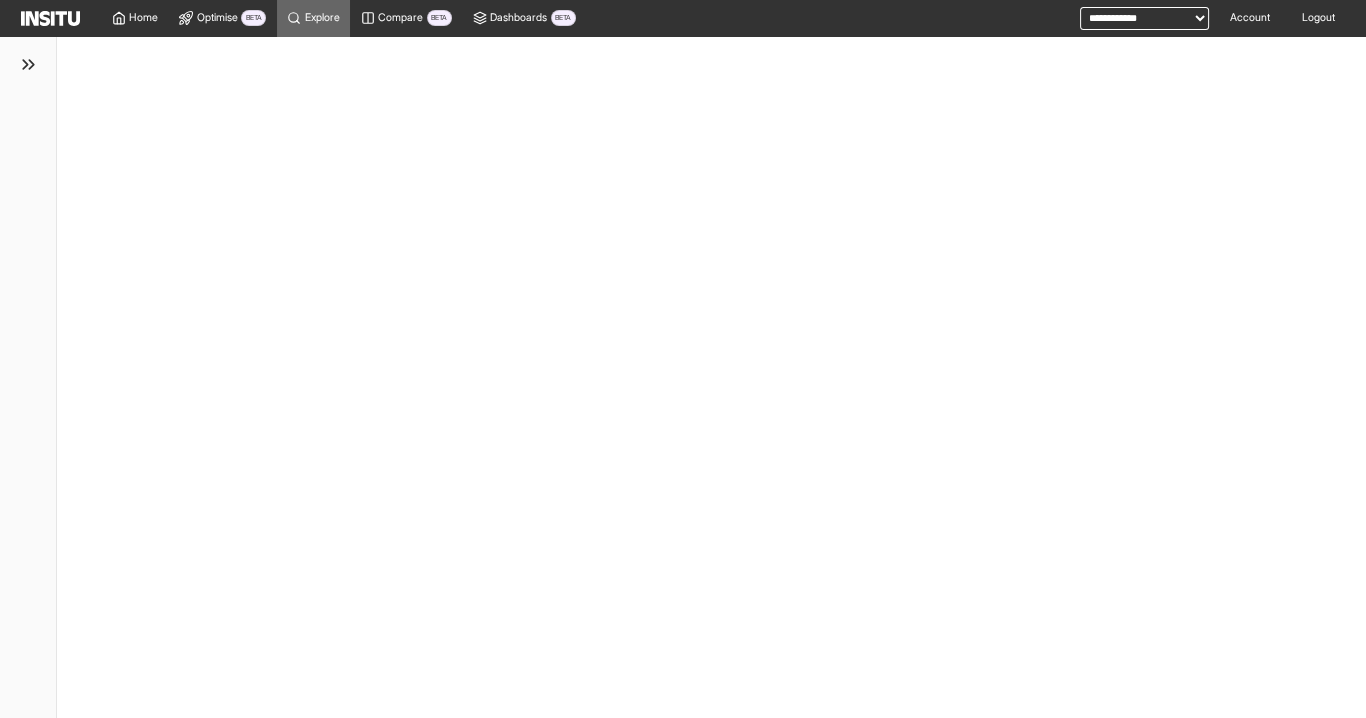 select on "**" 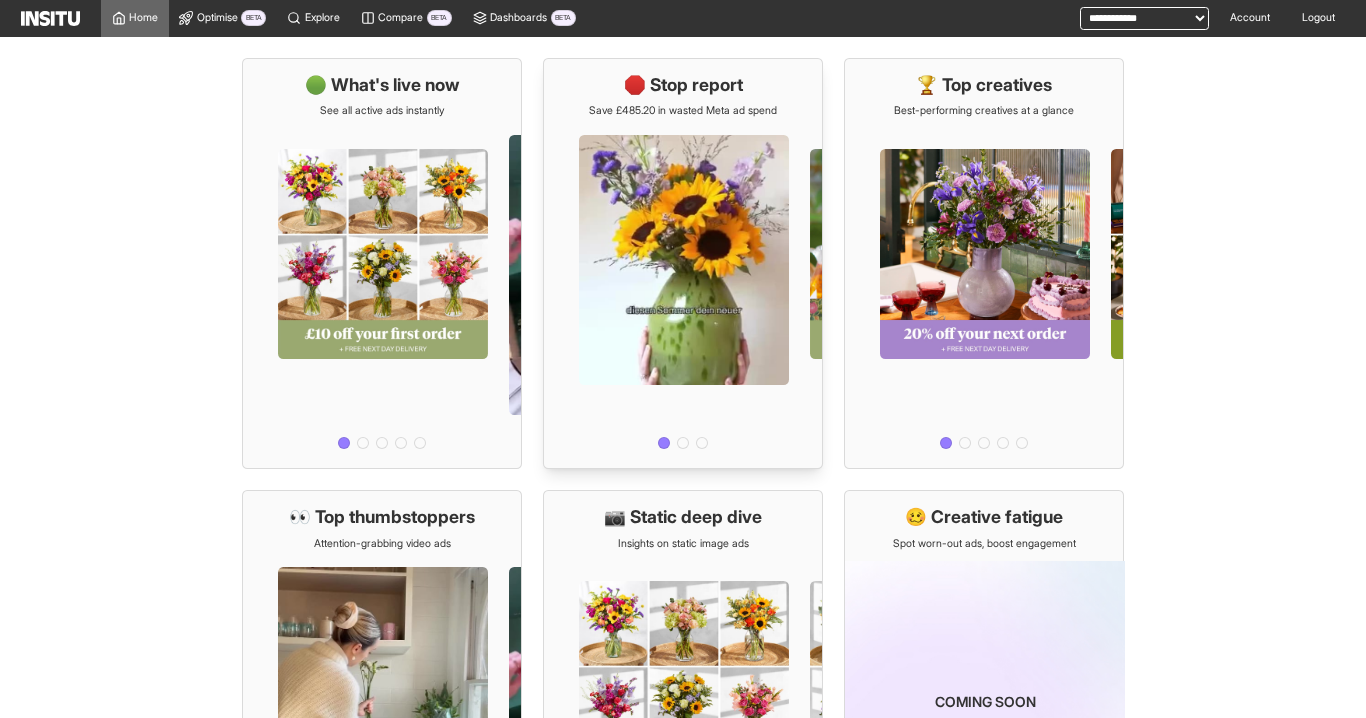 scroll, scrollTop: 0, scrollLeft: 0, axis: both 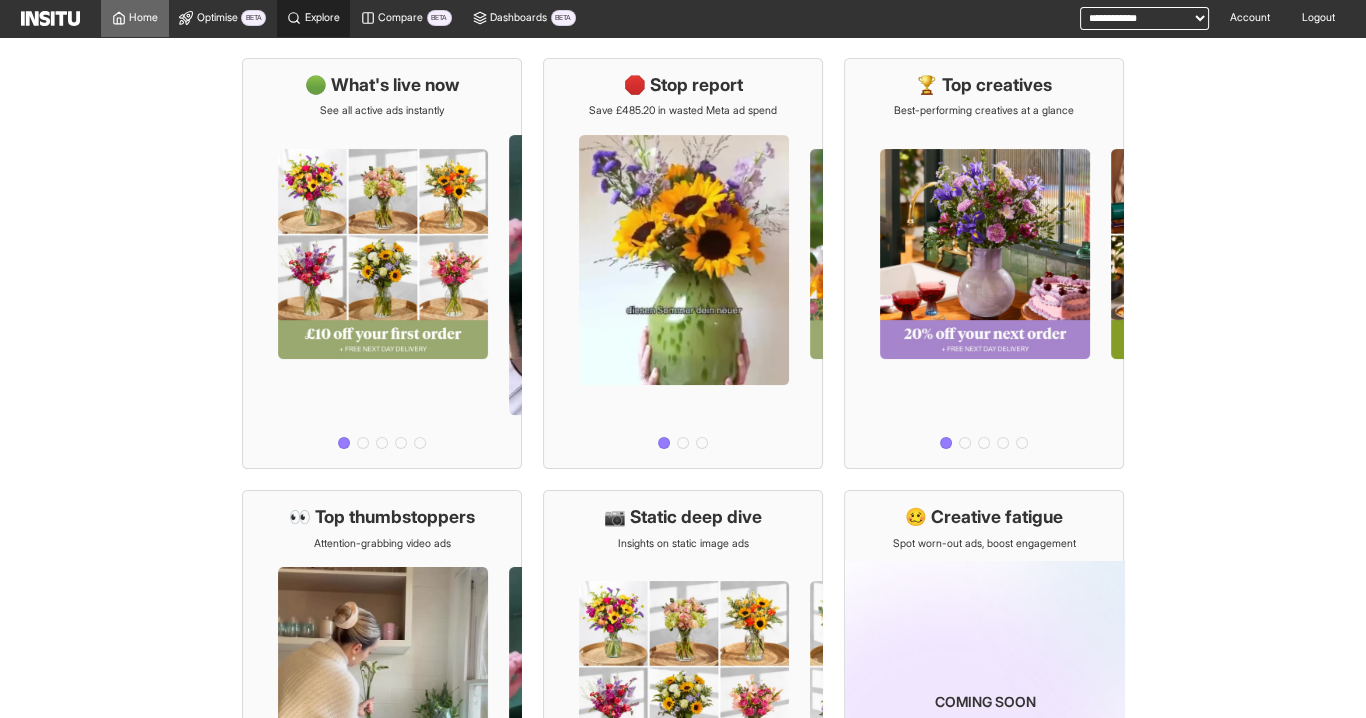 click on "Explore" at bounding box center (322, 18) 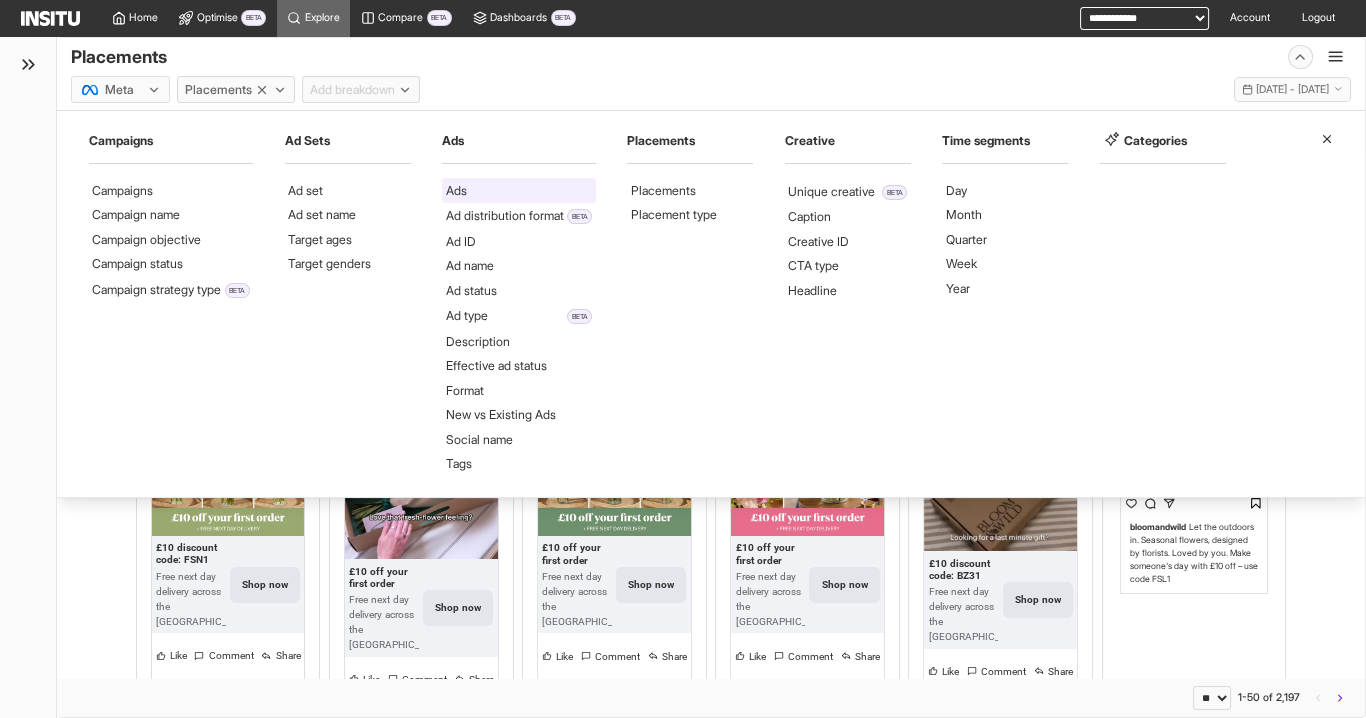 click on "Ads" at bounding box center (519, 190) 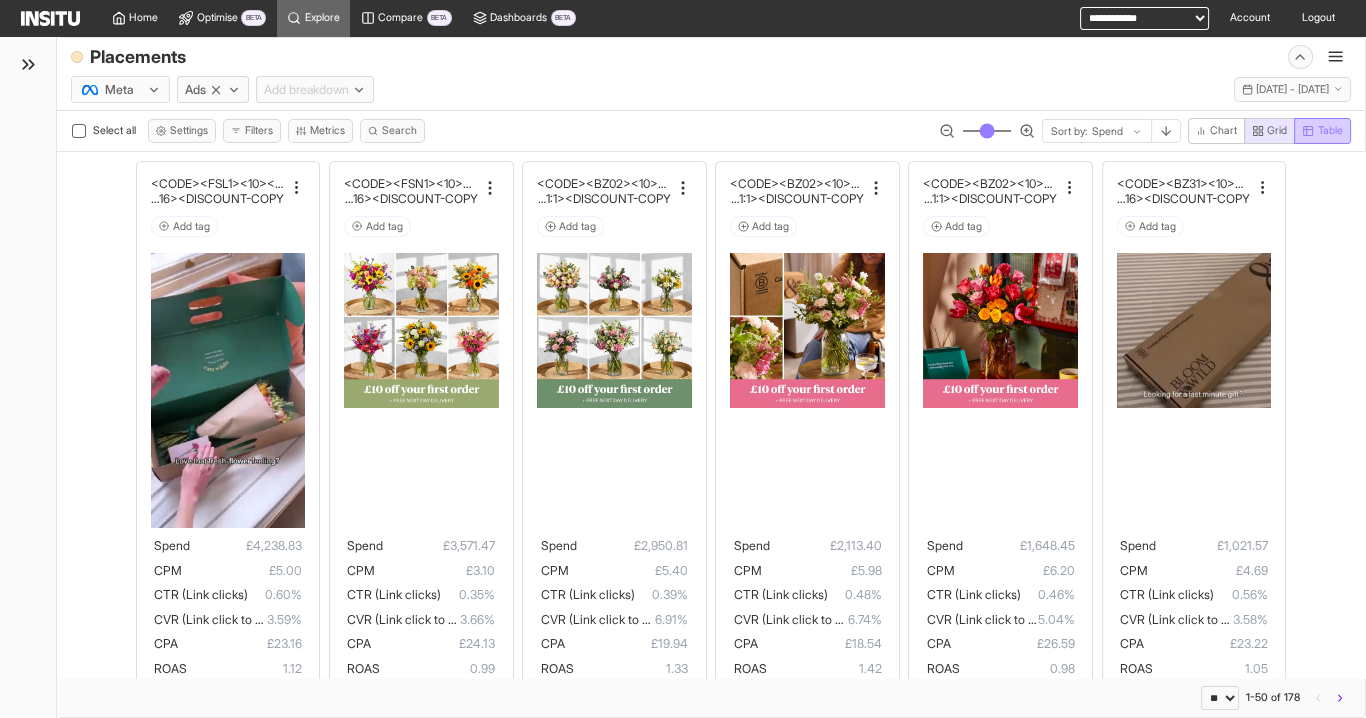 click on "Table" at bounding box center [1330, 131] 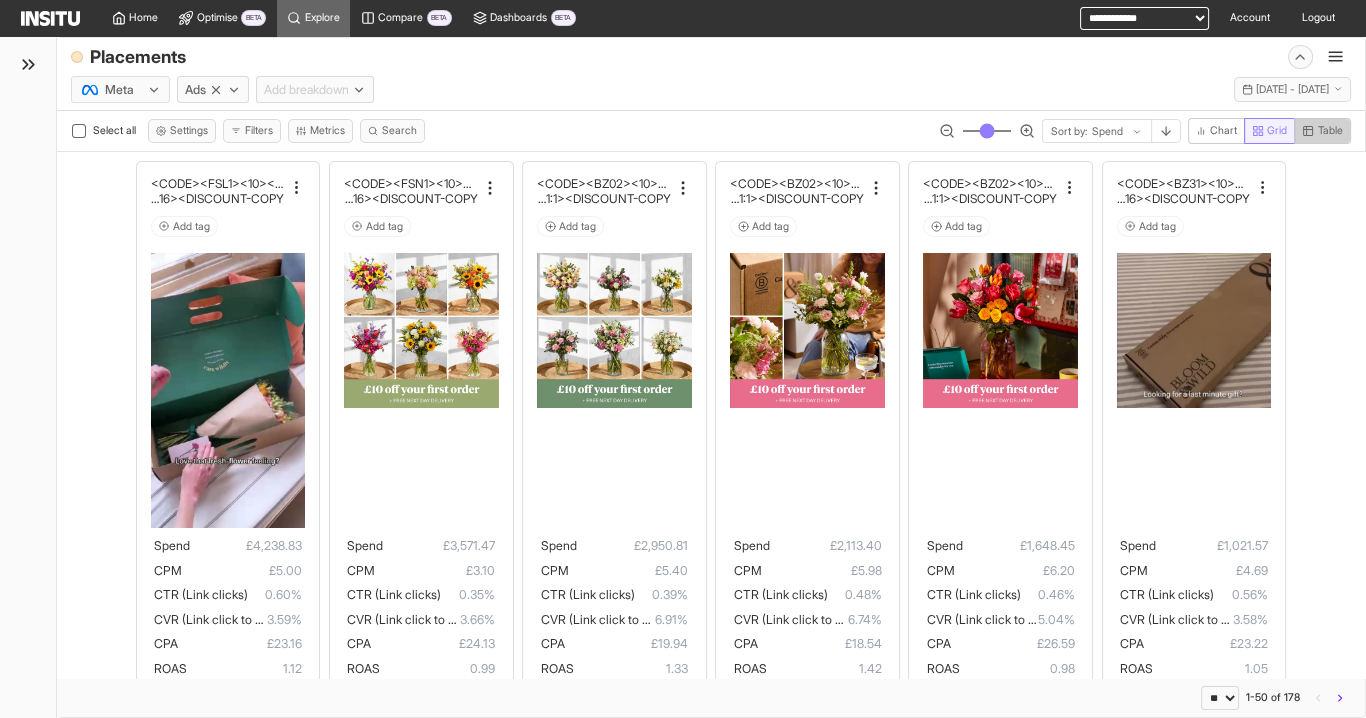click on "Grid" at bounding box center [1270, 131] 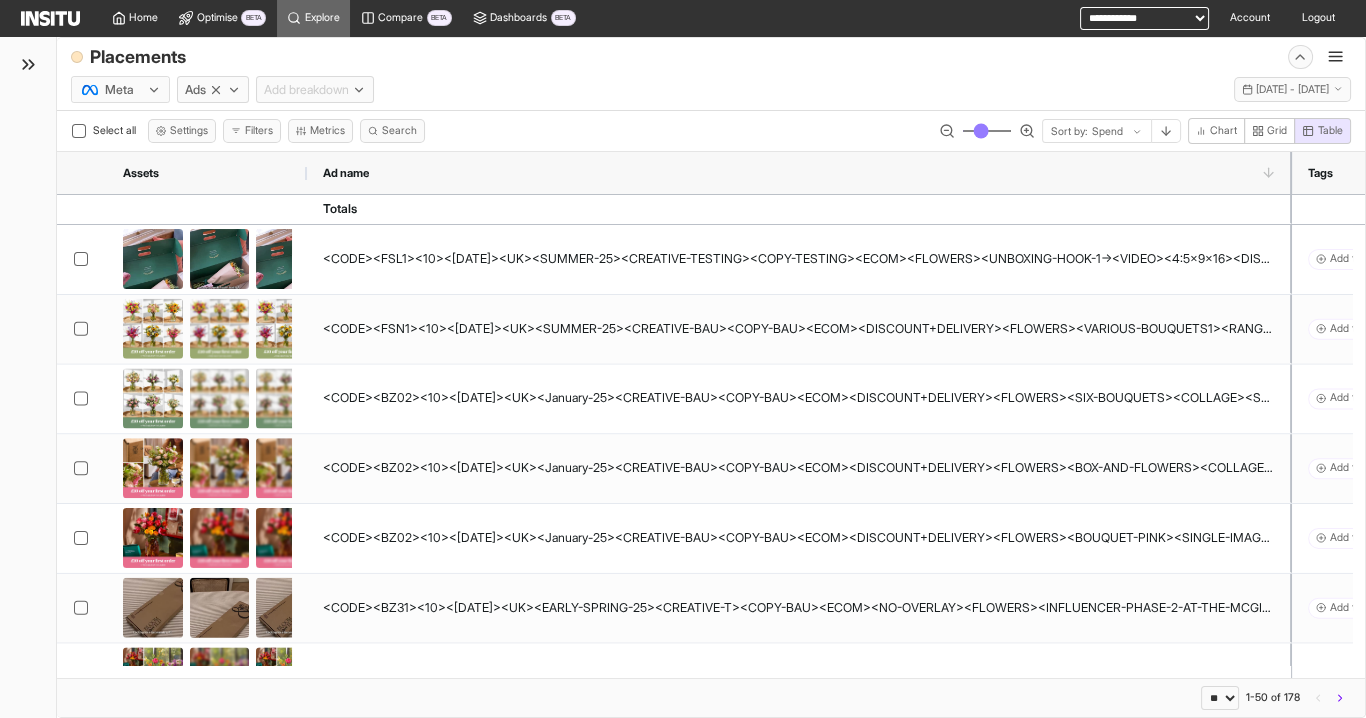 drag, startPoint x: 434, startPoint y: 170, endPoint x: 1364, endPoint y: 194, distance: 930.30963 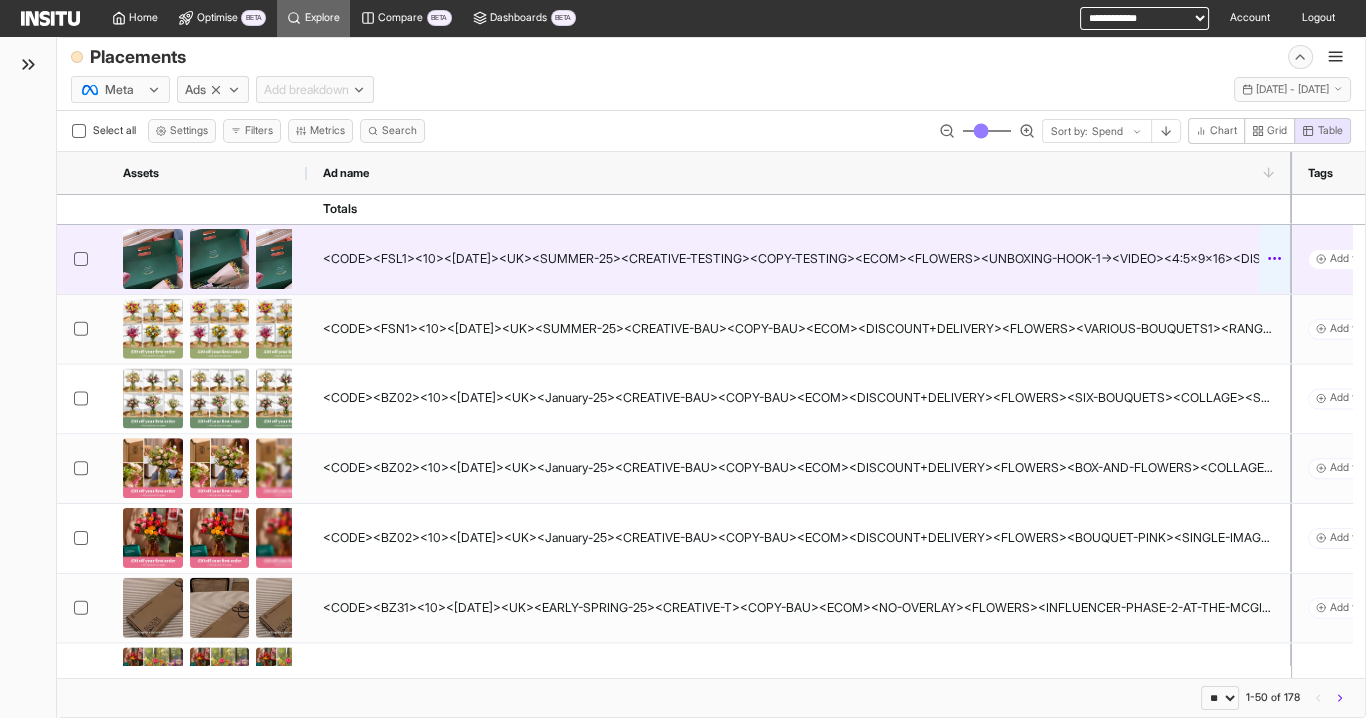 click 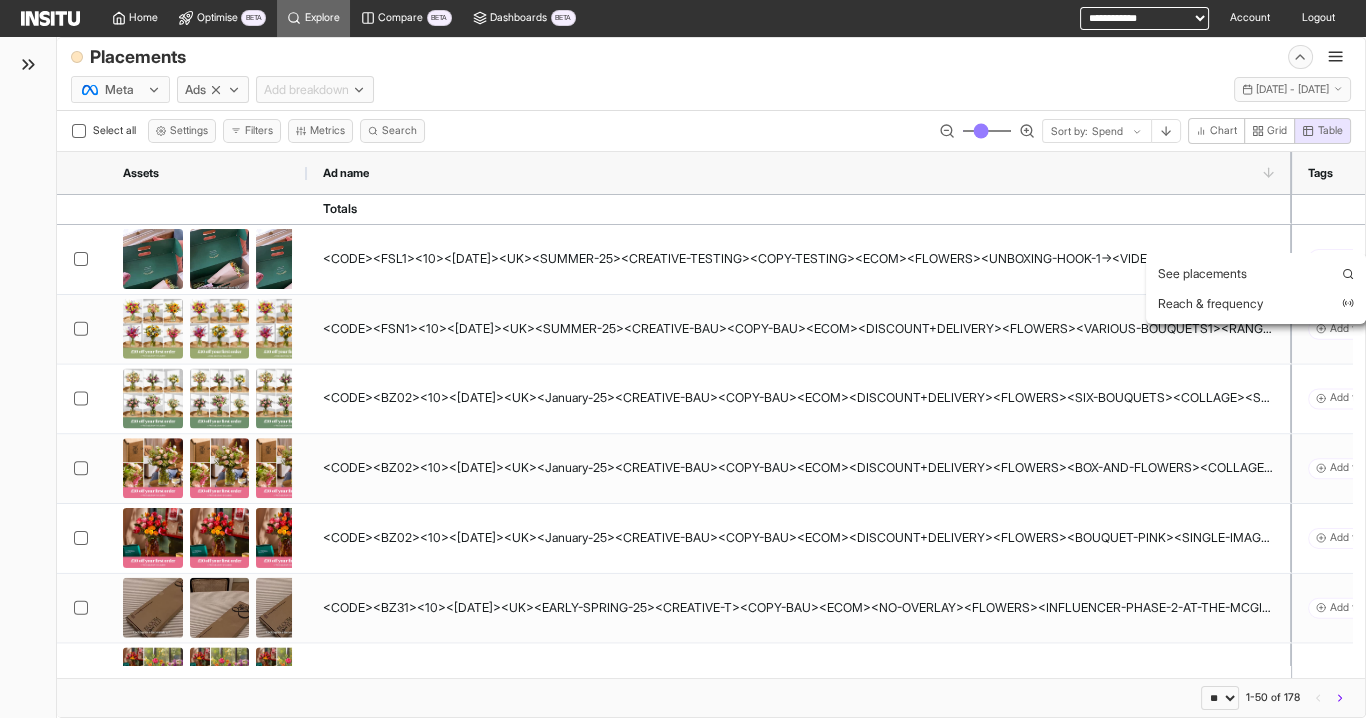 click on "Meta Ads Add breakdown [DATE] - [DATE] [DATE] - [DATE]" at bounding box center (711, 86) 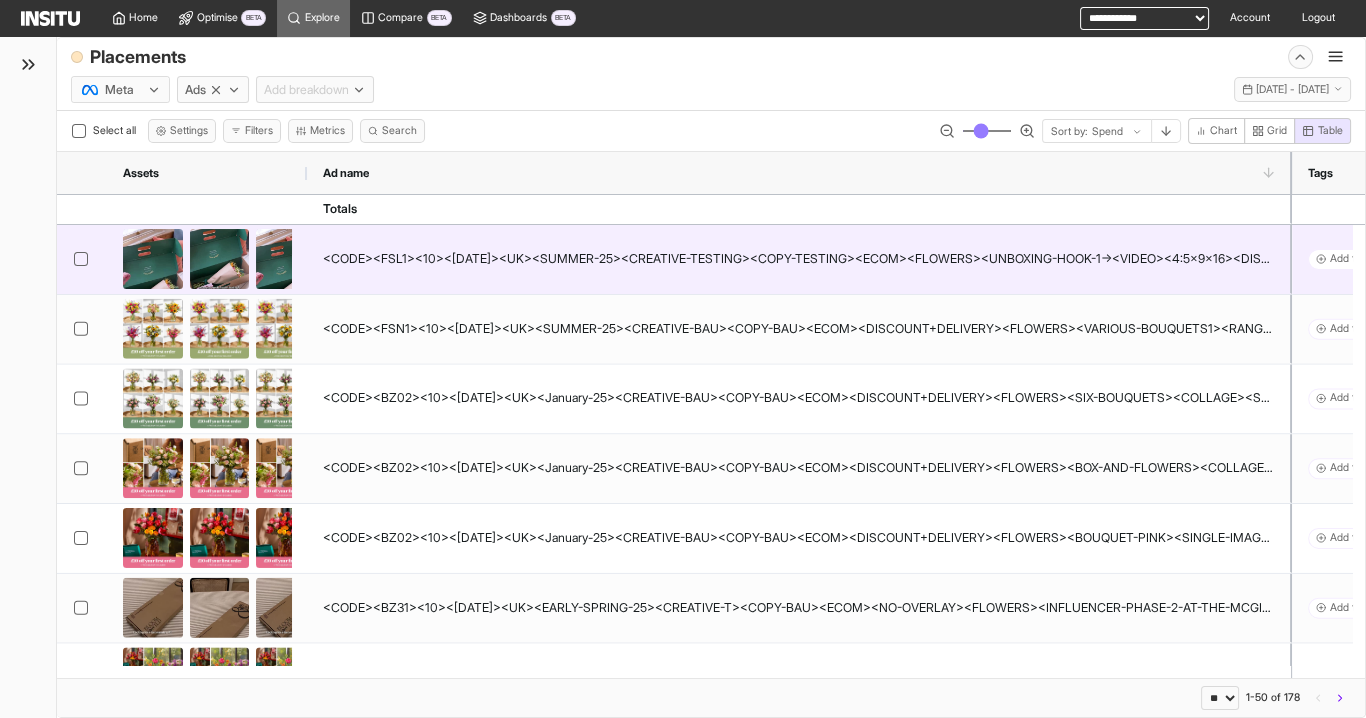 click on "<CODE><FSL1><10><[DATE]><UK><SUMMER-25><CREATIVE-TESTING><COPY-TESTING><ECOM><FLOWERS><UNBOXING-HOOK-1-><VIDEO><4:5x9x16><DISCOUNT-COPY>" at bounding box center [799, 259] 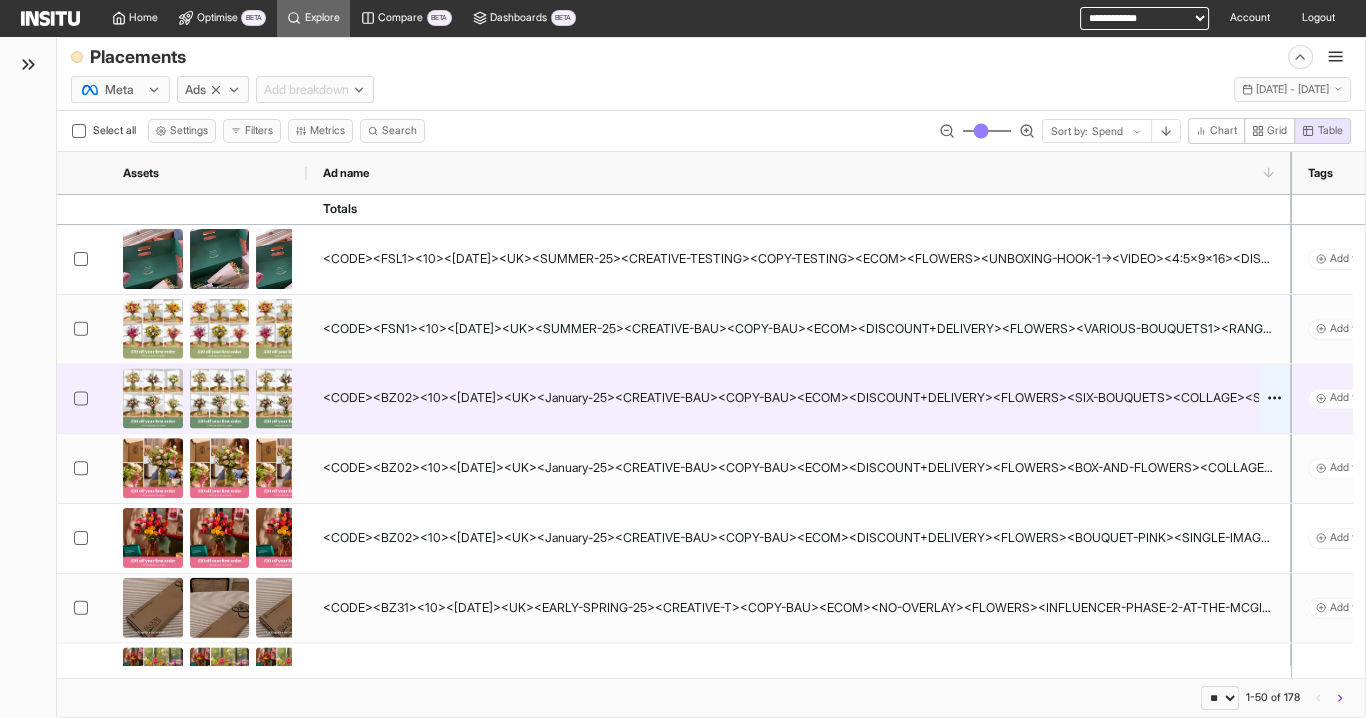 scroll, scrollTop: 59, scrollLeft: 0, axis: vertical 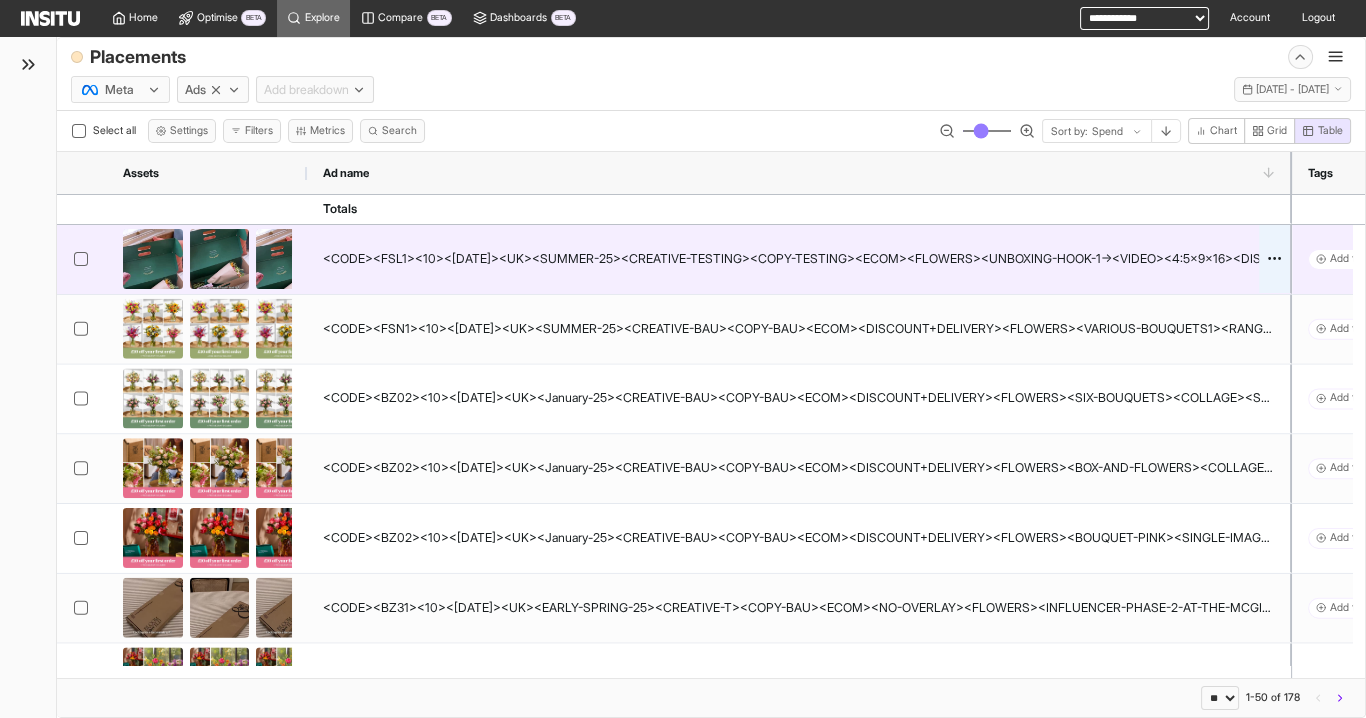click at bounding box center [1275, 259] 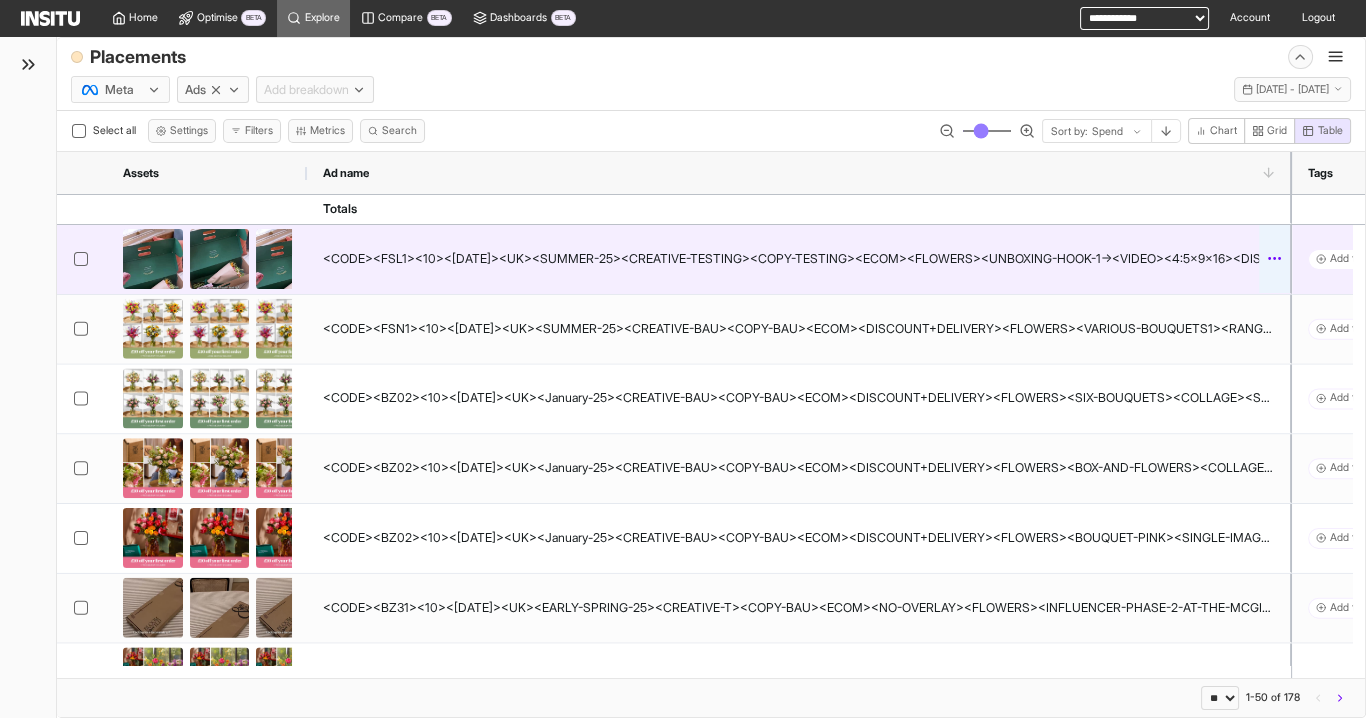 click 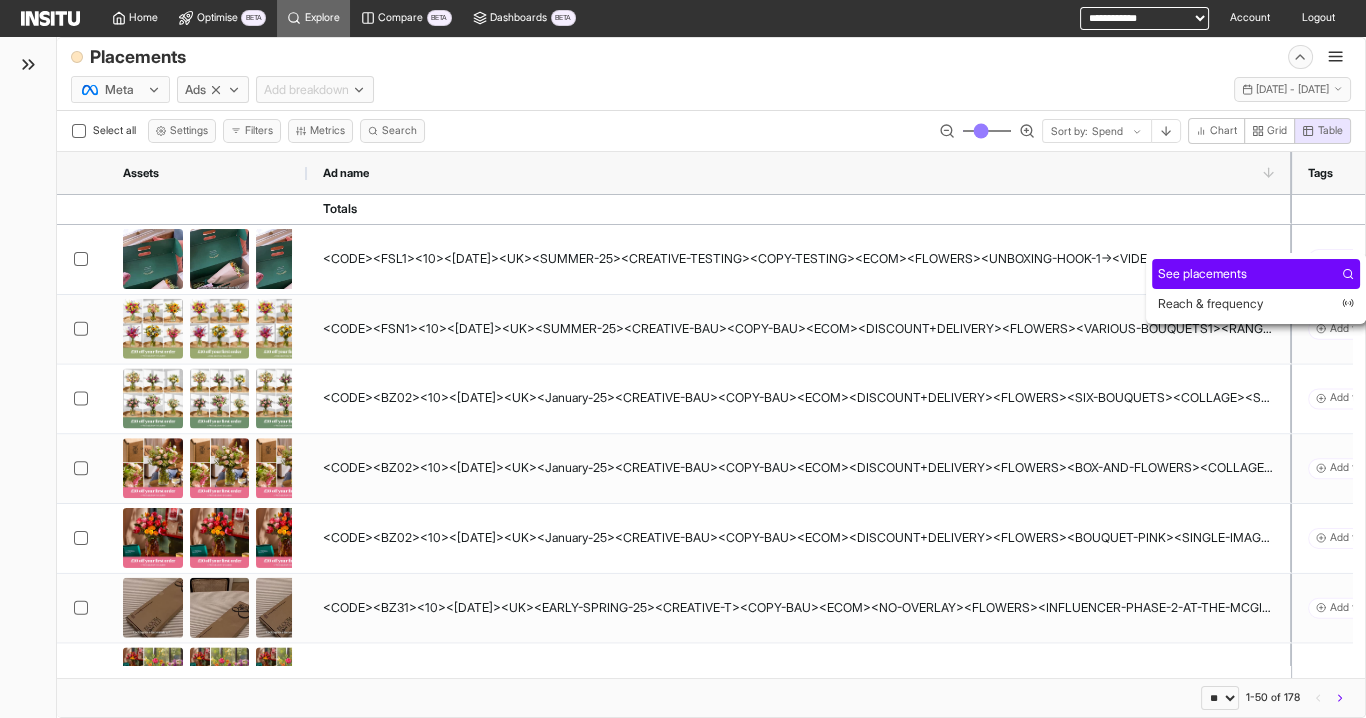 click on "See placements" at bounding box center [1256, 274] 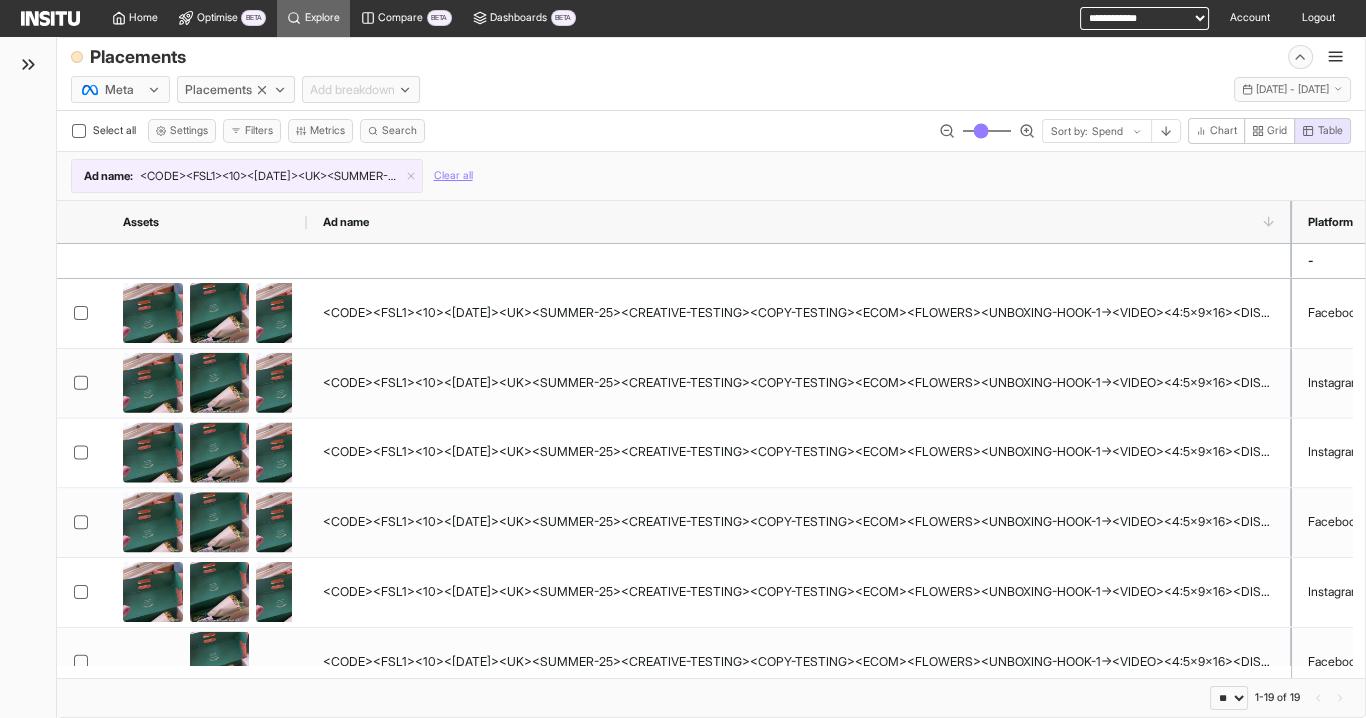 click on "<CODE><FSL1><10><[DATE]><UK><SUMMER-25><CREATIVE-TESTING><COPY-TESTING><ECOM><FLOWERS><UNBOXING-HOOK-1-><VIDEO><4:5x9x16><DISCOUNT-COPY>" at bounding box center [269, 176] 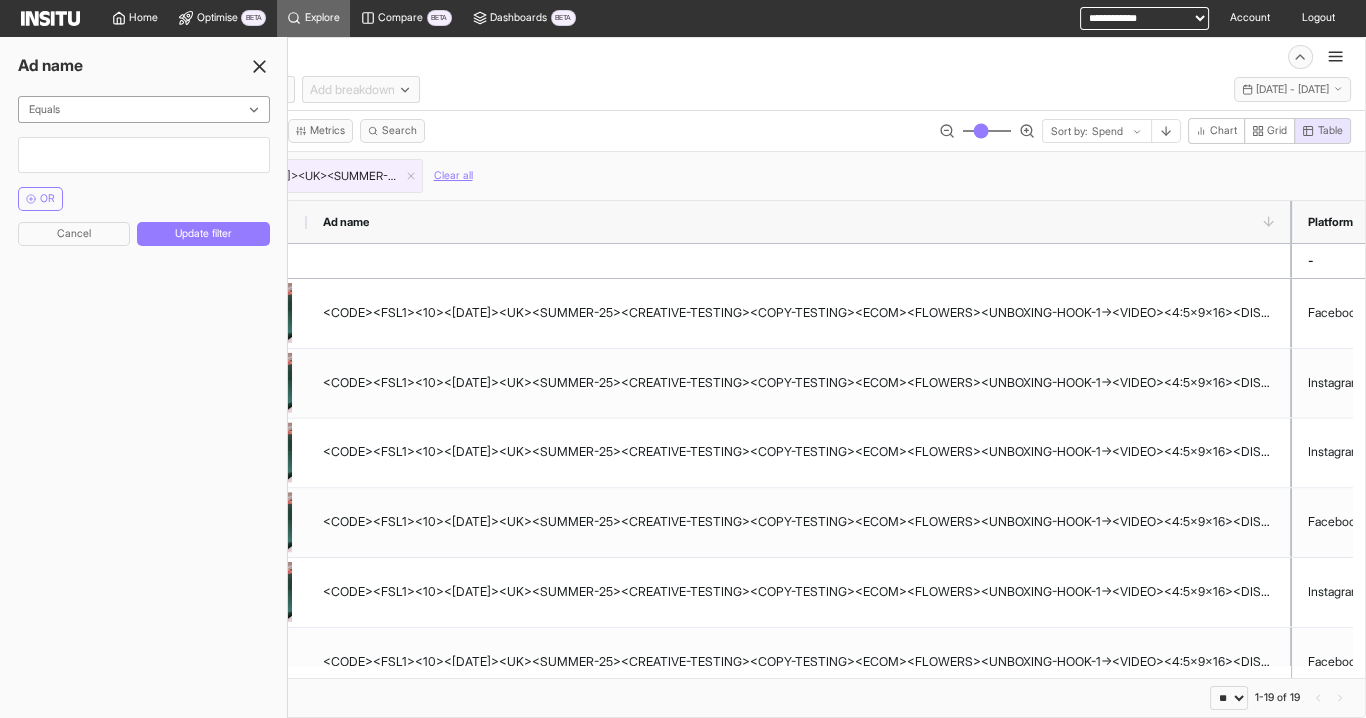 click 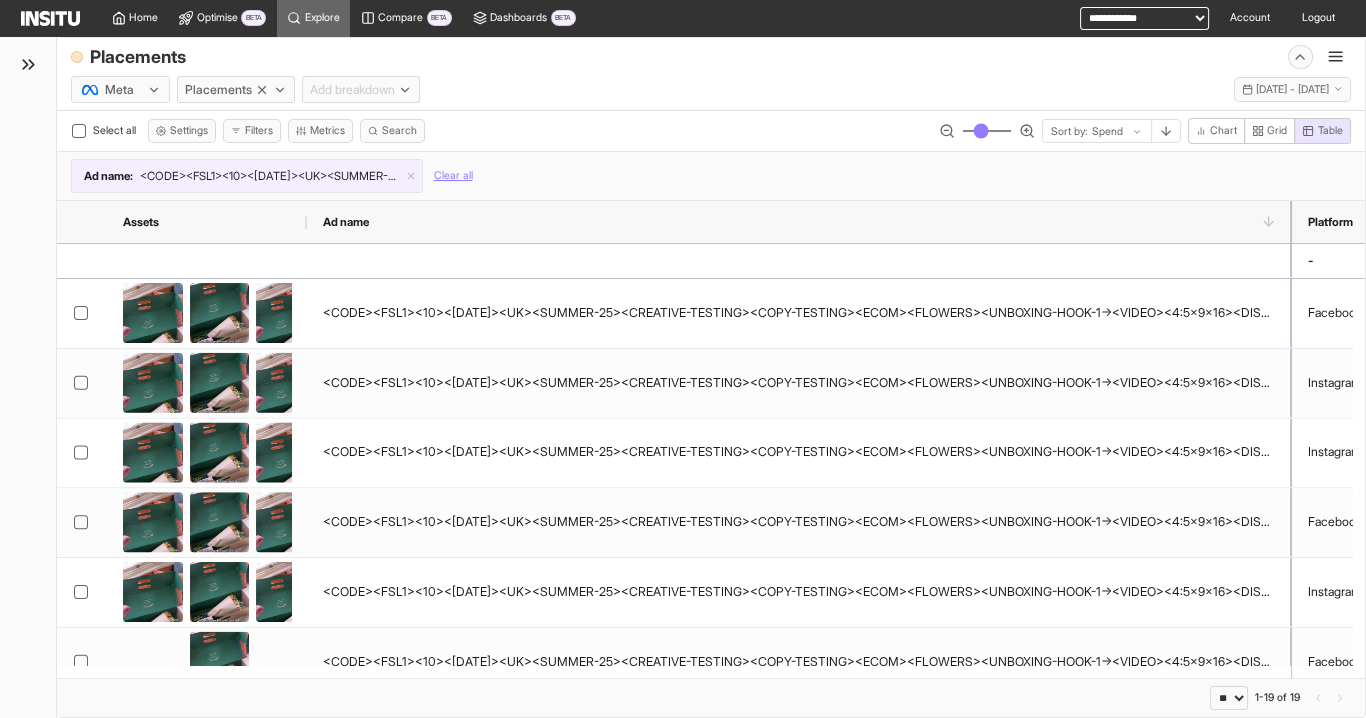 click on "Meta Placements Add breakdown [DATE] - [DATE] [DATE] - [DATE]" at bounding box center [711, 86] 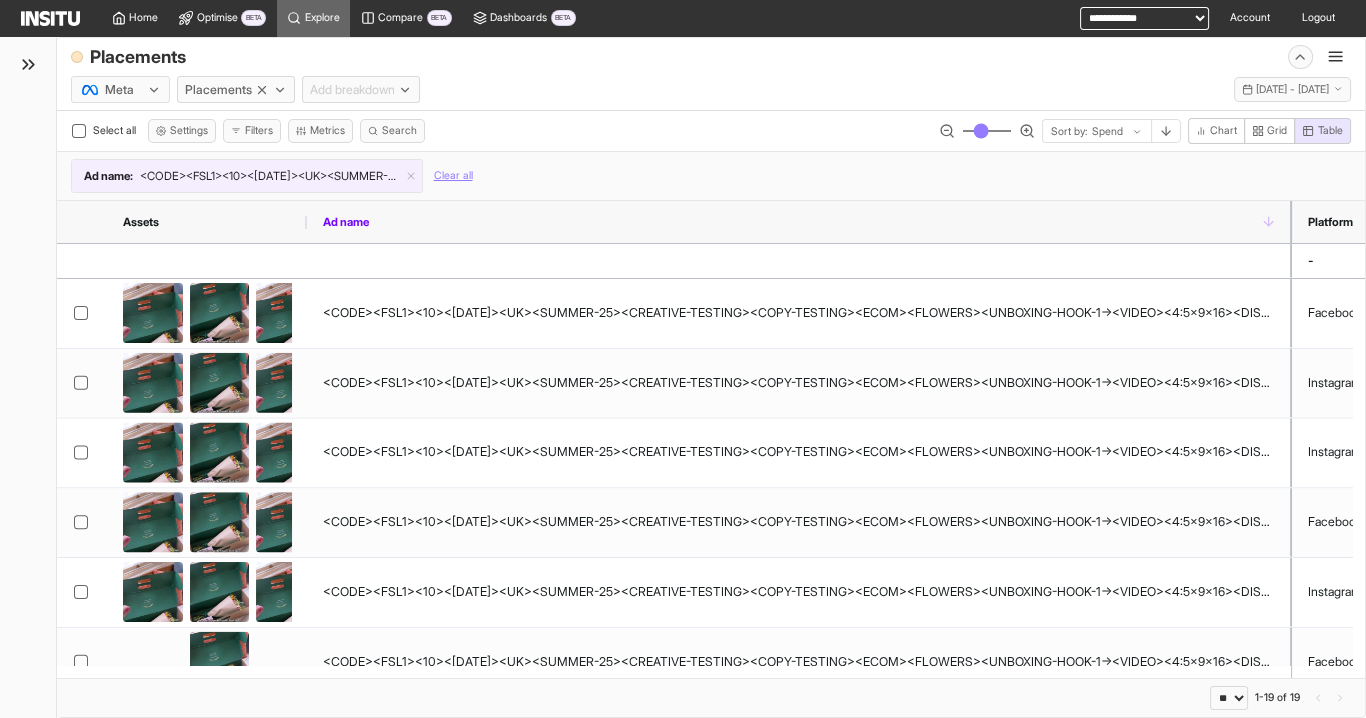 drag, startPoint x: 462, startPoint y: 171, endPoint x: 473, endPoint y: 173, distance: 11.18034 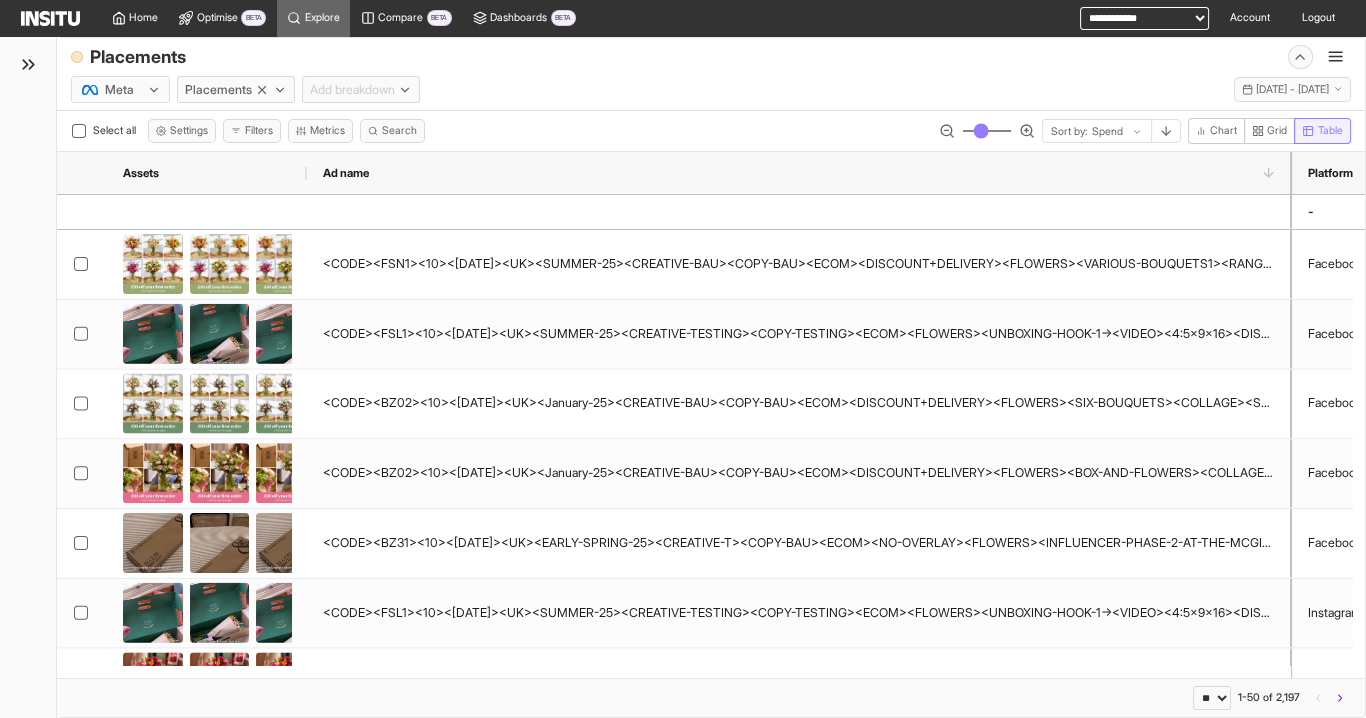 drag, startPoint x: 1278, startPoint y: 125, endPoint x: 1323, endPoint y: 128, distance: 45.099888 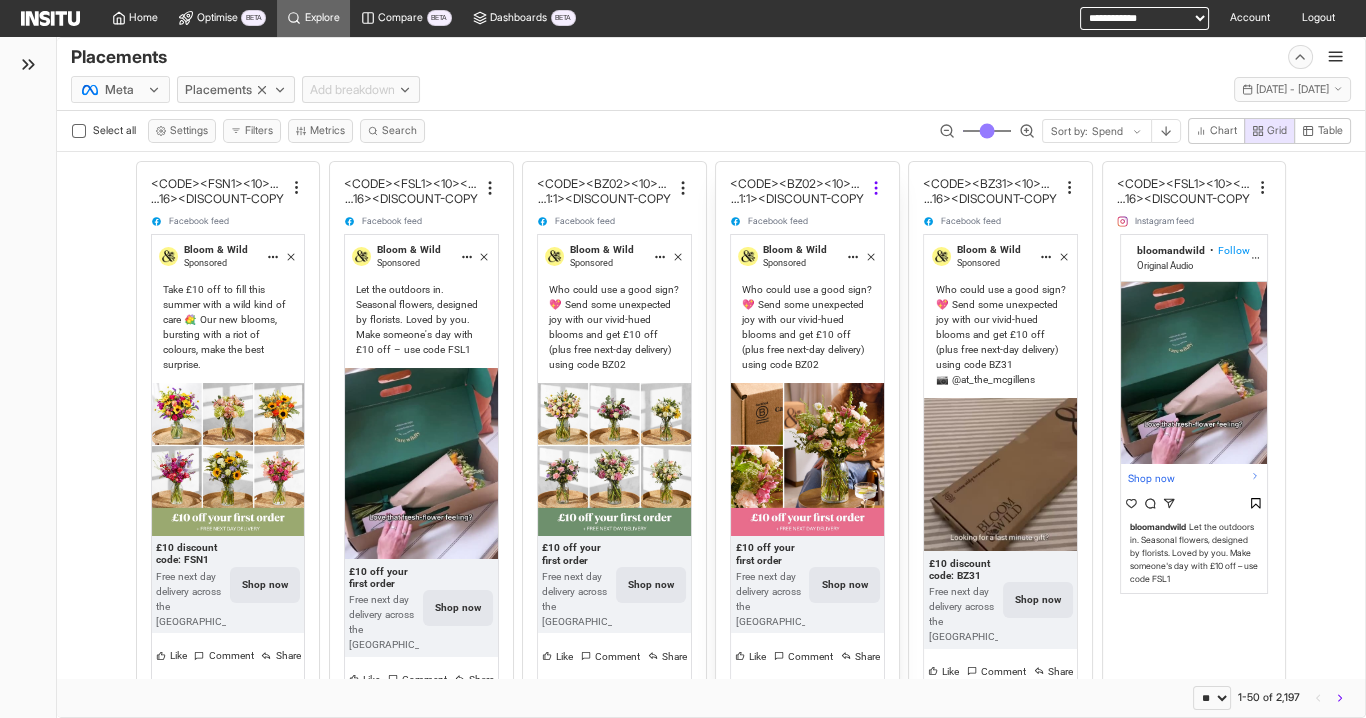 click 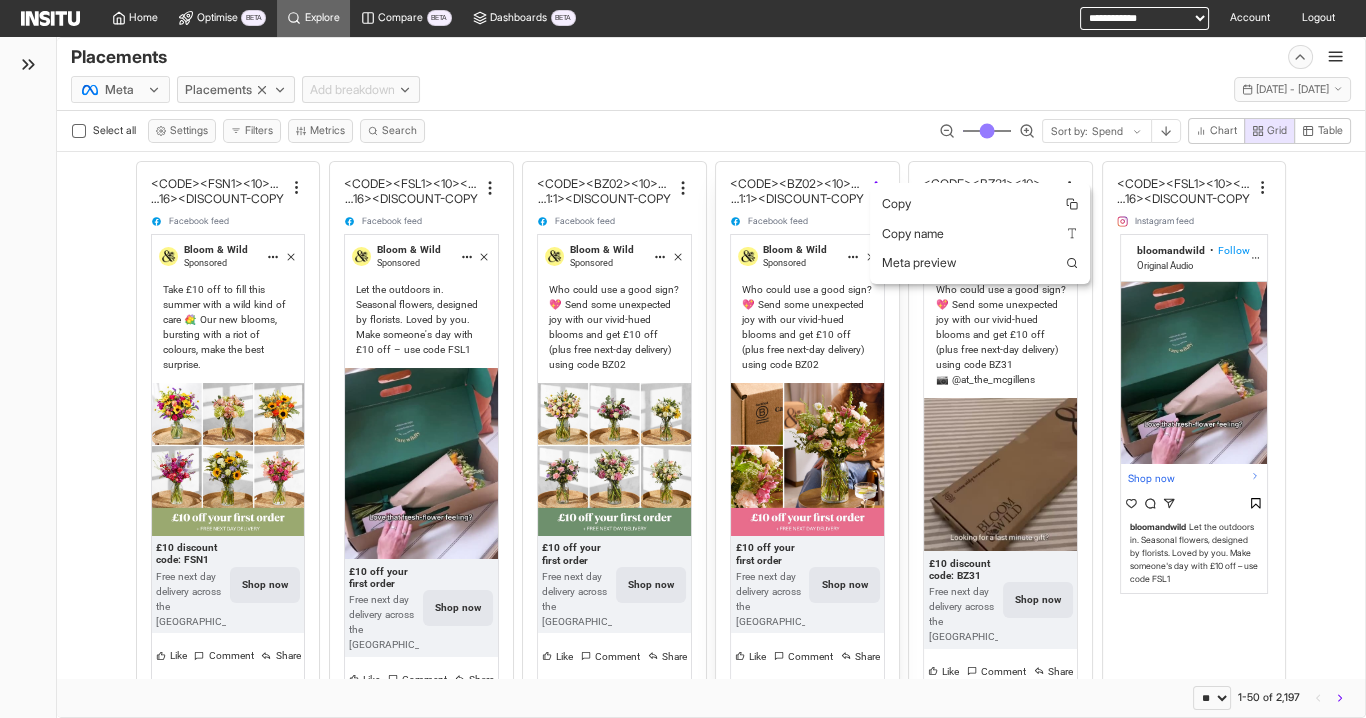 click 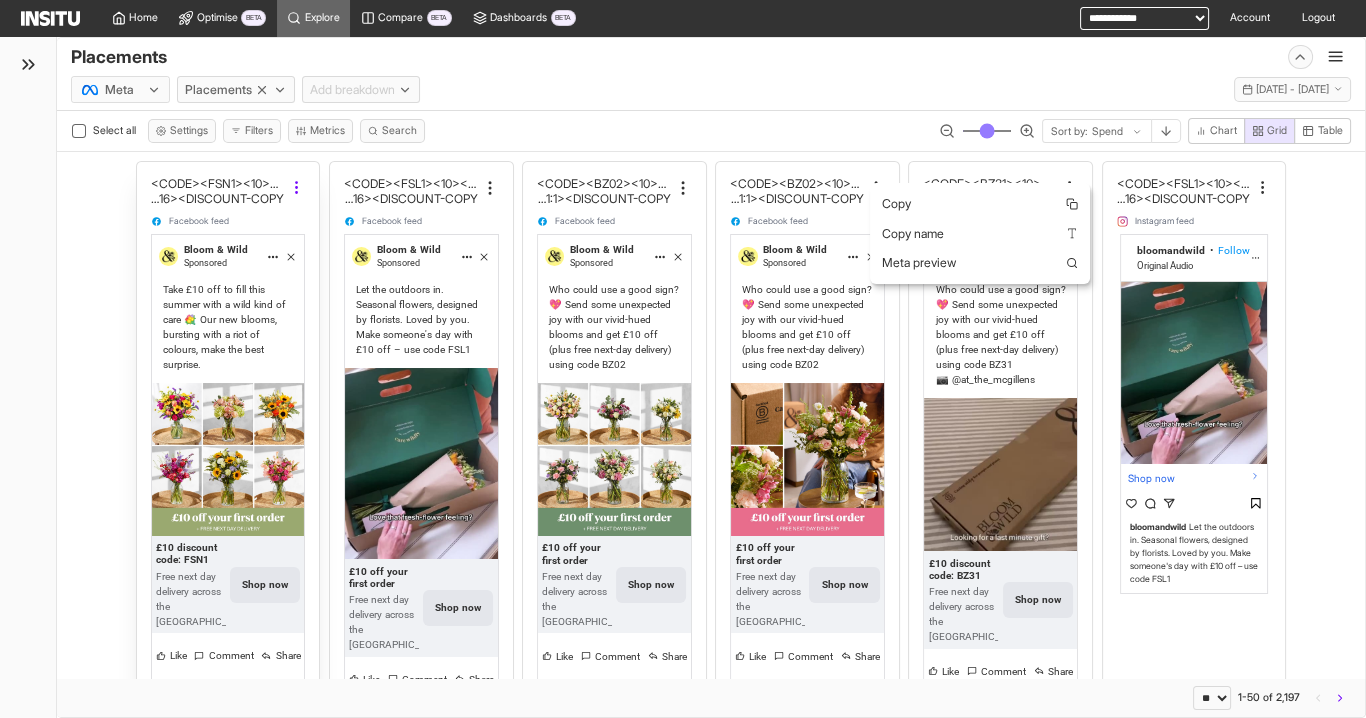 click 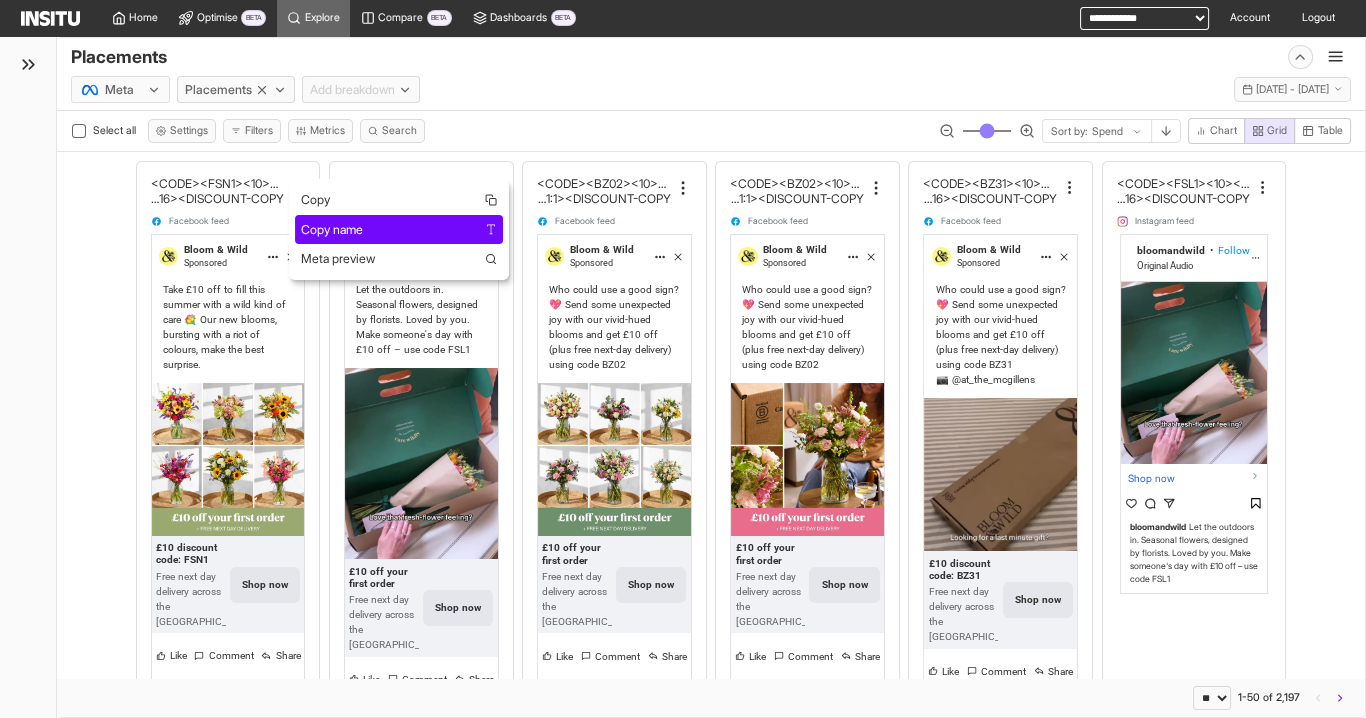 click on "Copy name" at bounding box center (332, 230) 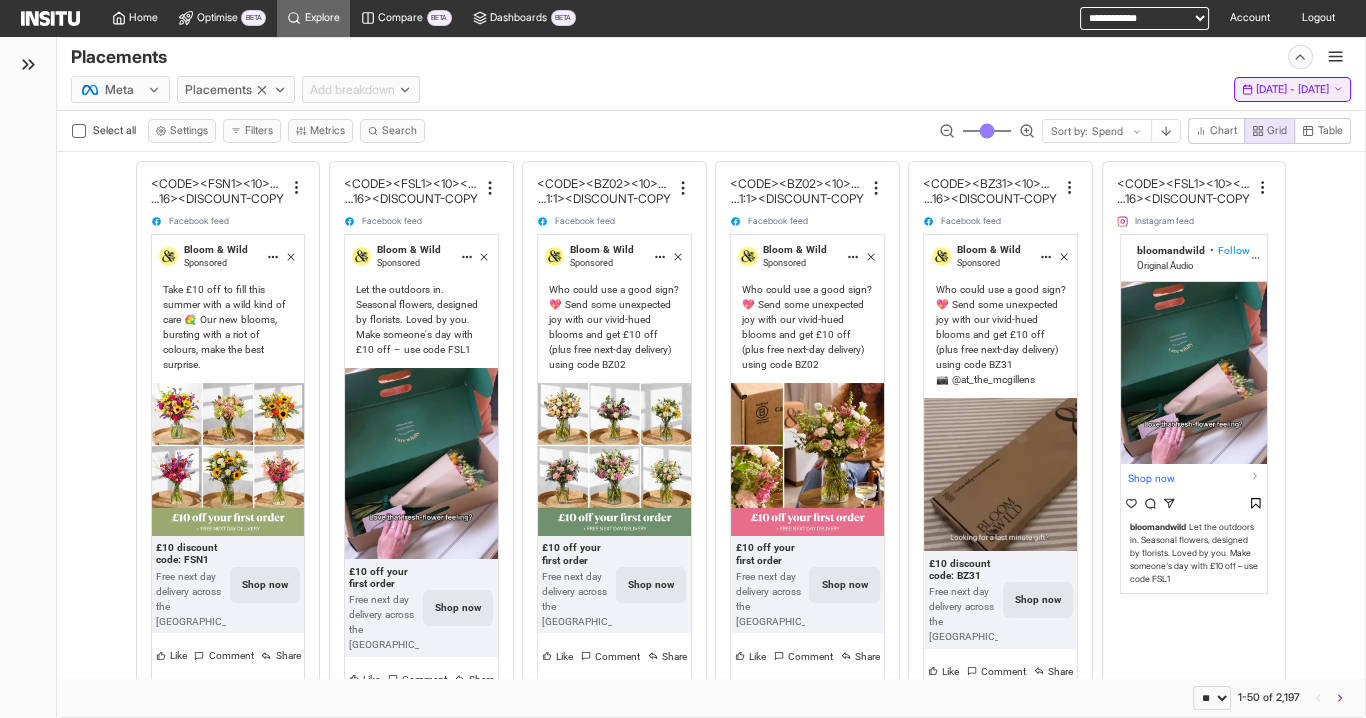click on "[DATE] - [DATE]" at bounding box center (1292, 90) 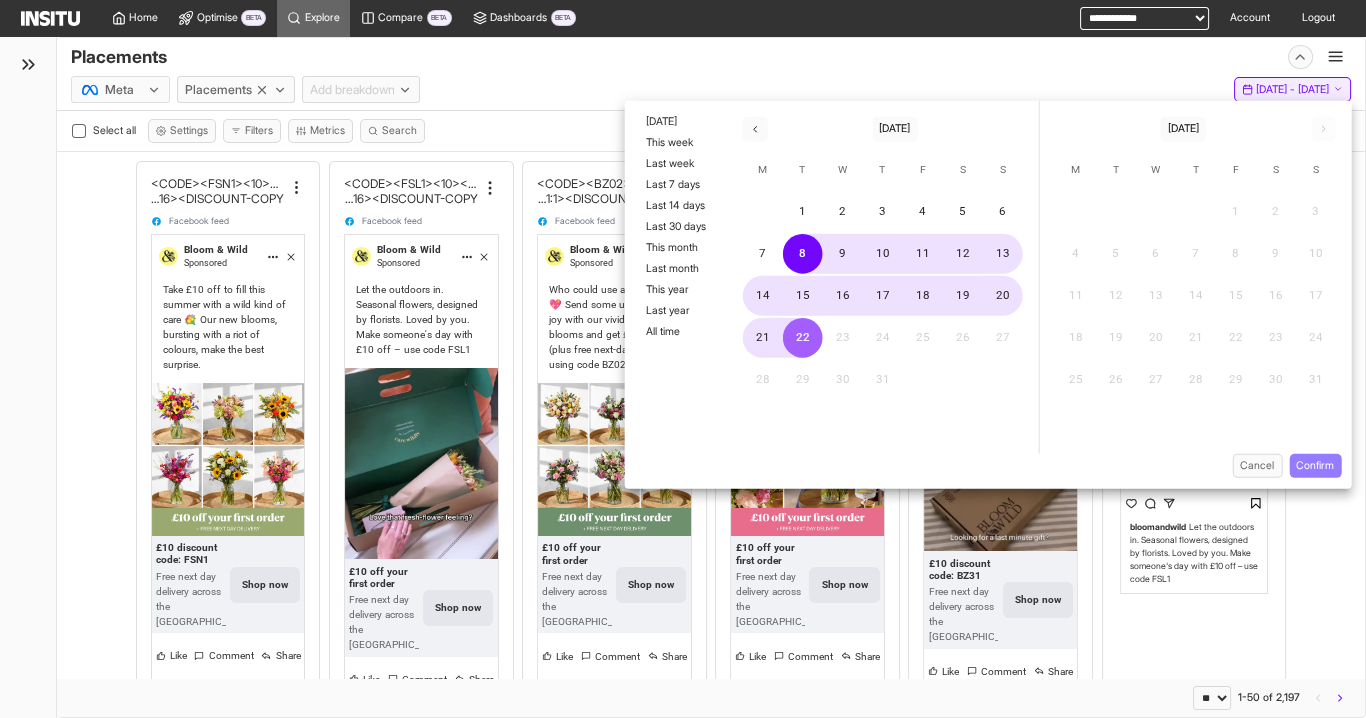 click on "[DATE] - [DATE]" at bounding box center (1292, 90) 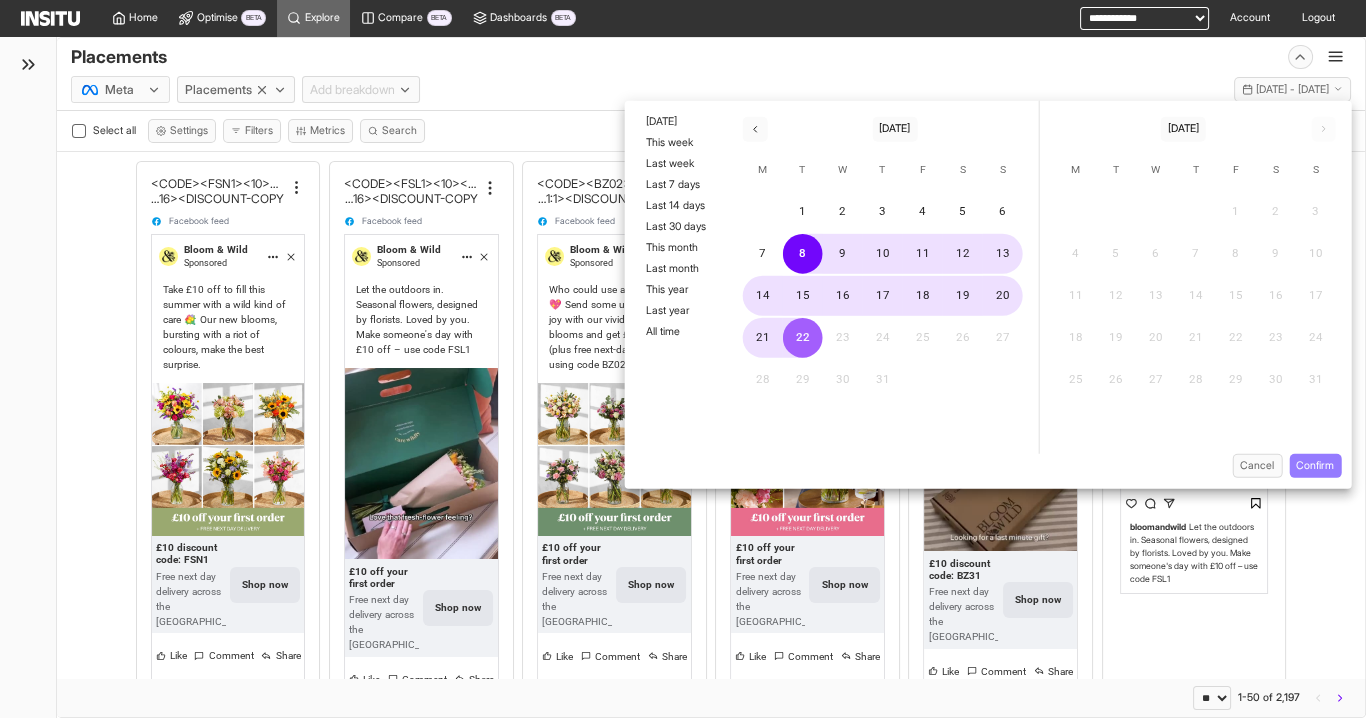 click on "Meta Placements Add breakdown [DATE] - [DATE] [DATE] - [DATE]" at bounding box center (711, 86) 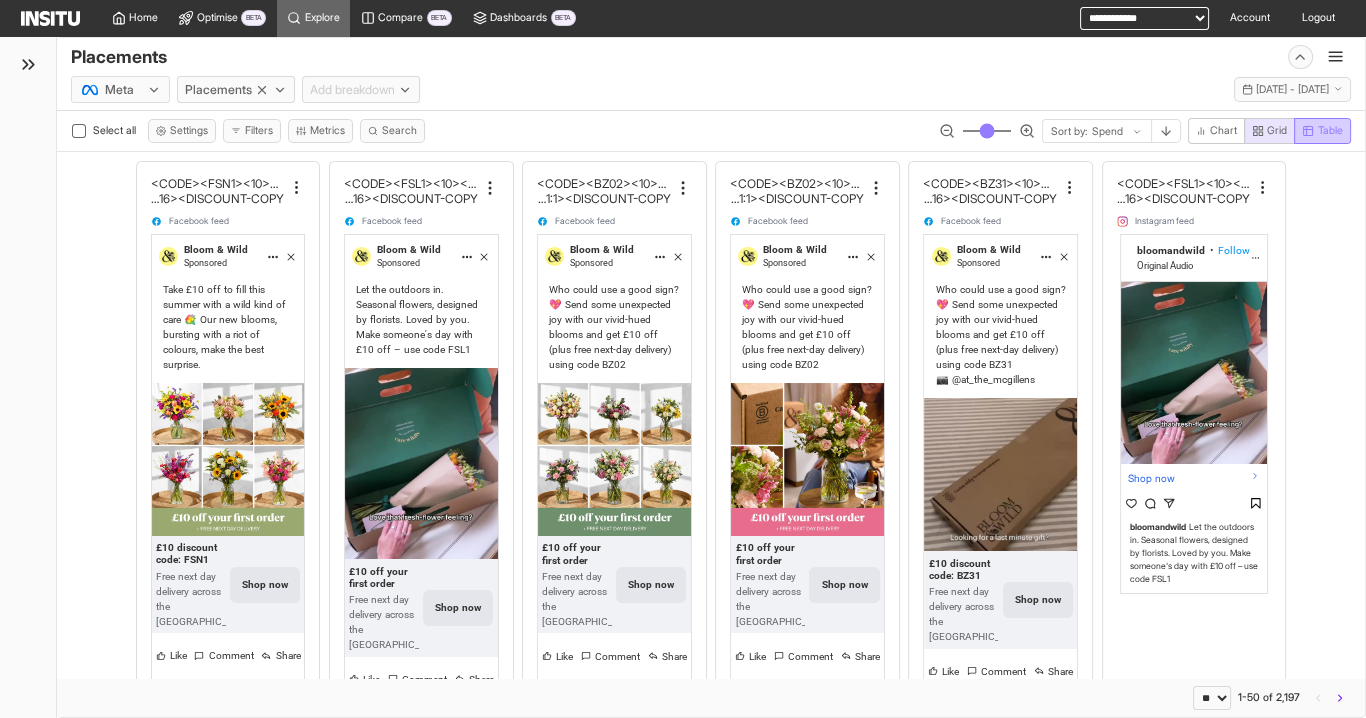 click on "Table" at bounding box center [1330, 131] 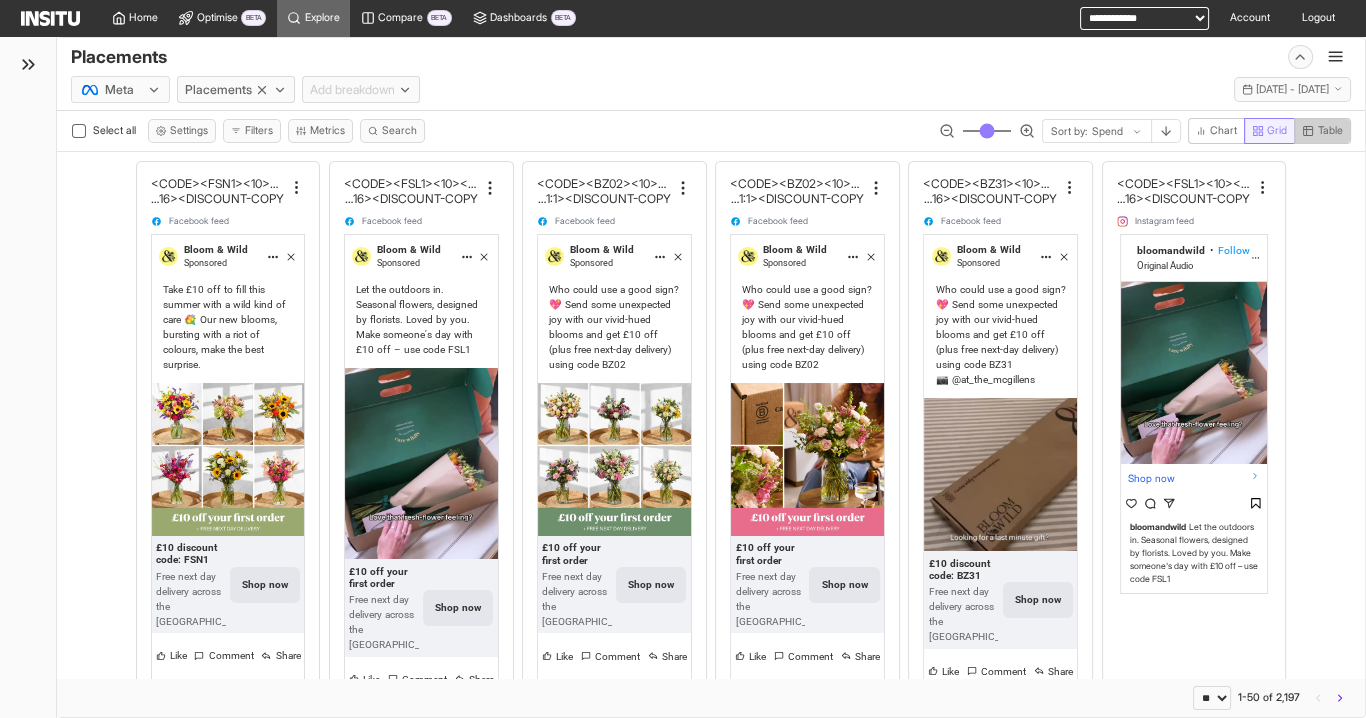 click on "Grid" at bounding box center (1277, 131) 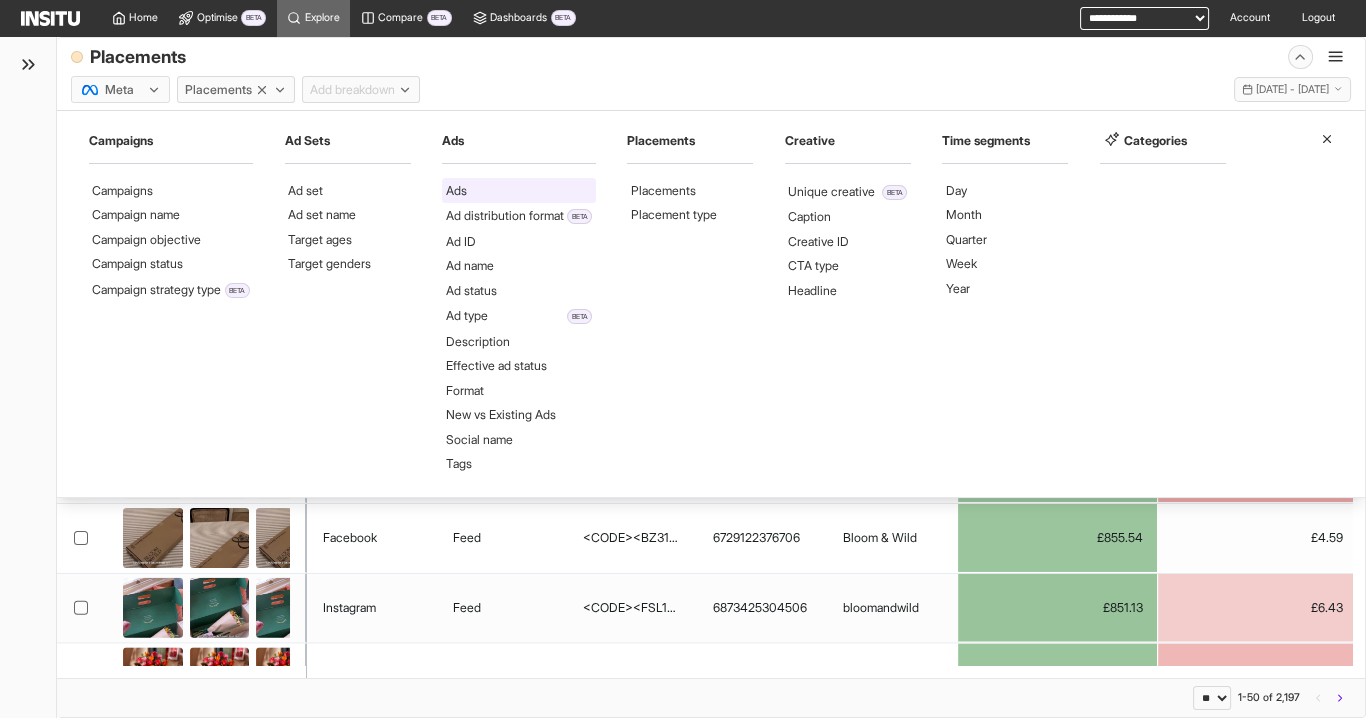 click on "Ads" at bounding box center [456, 191] 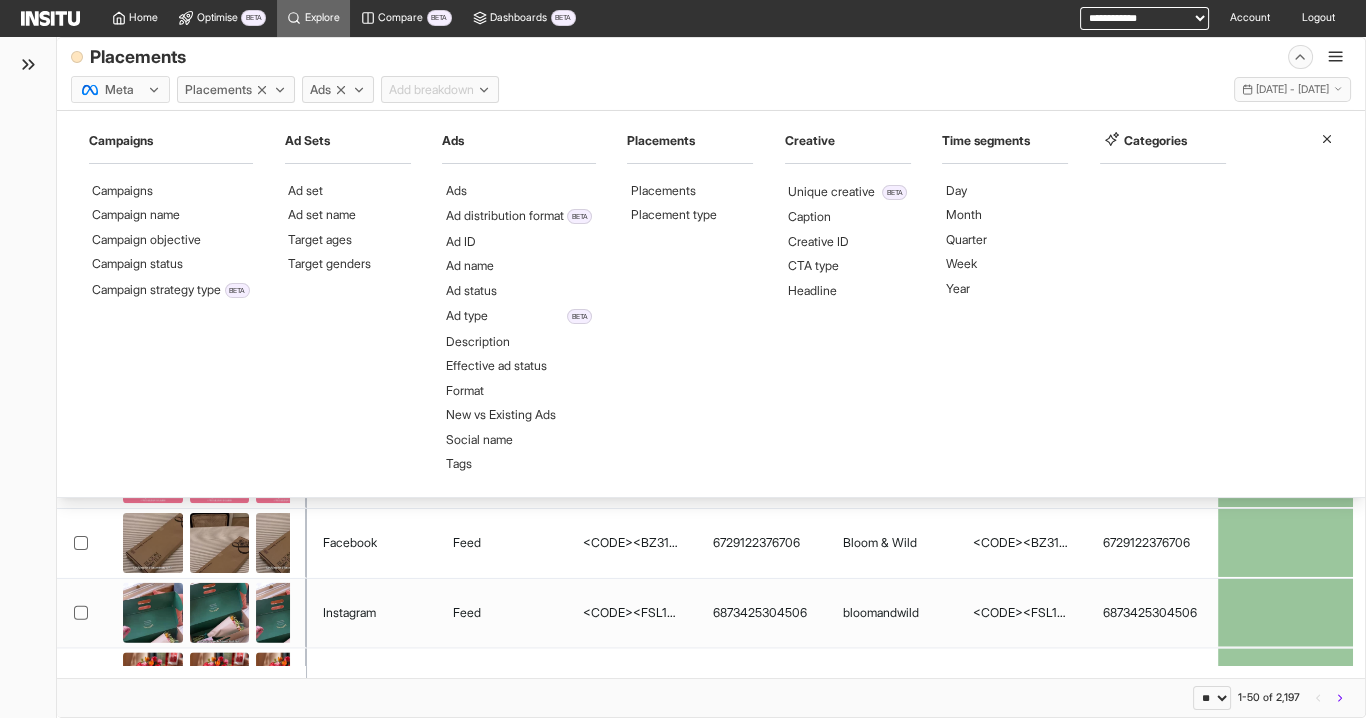 click on "Placements" at bounding box center (236, 89) 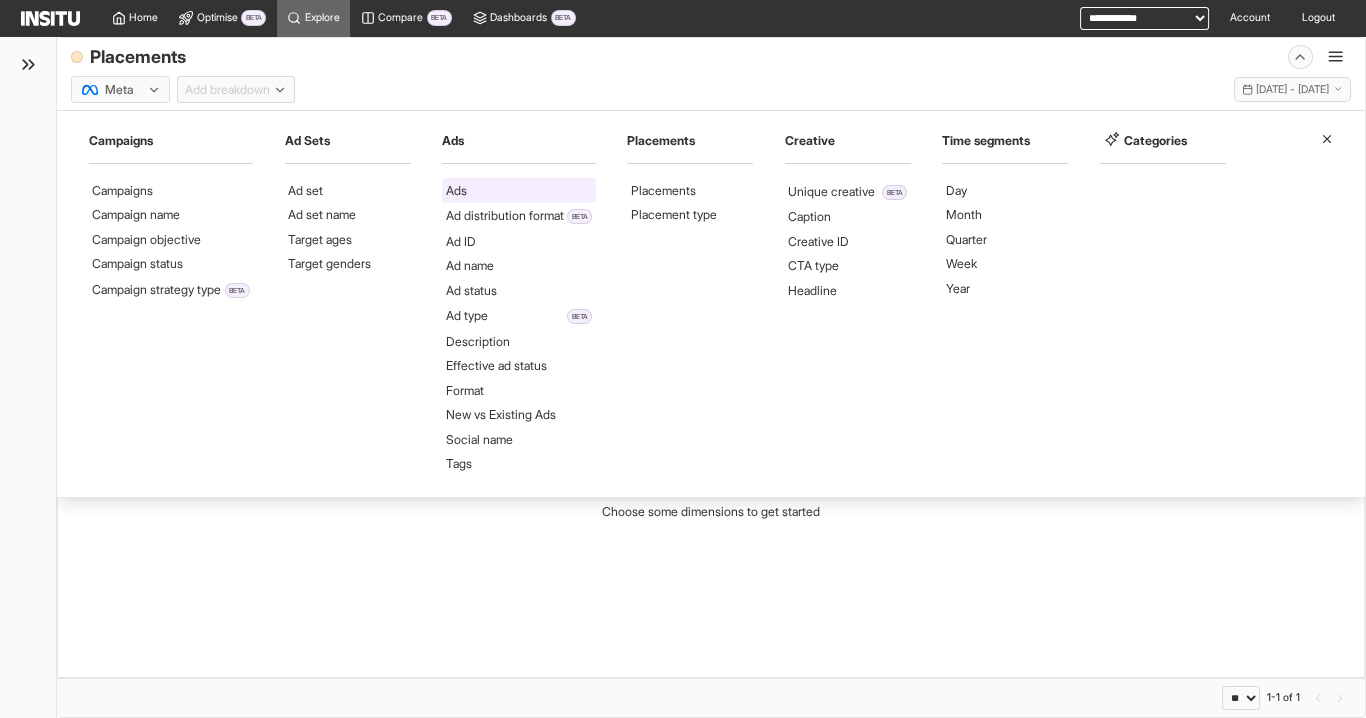 click on "Ads" at bounding box center (519, 190) 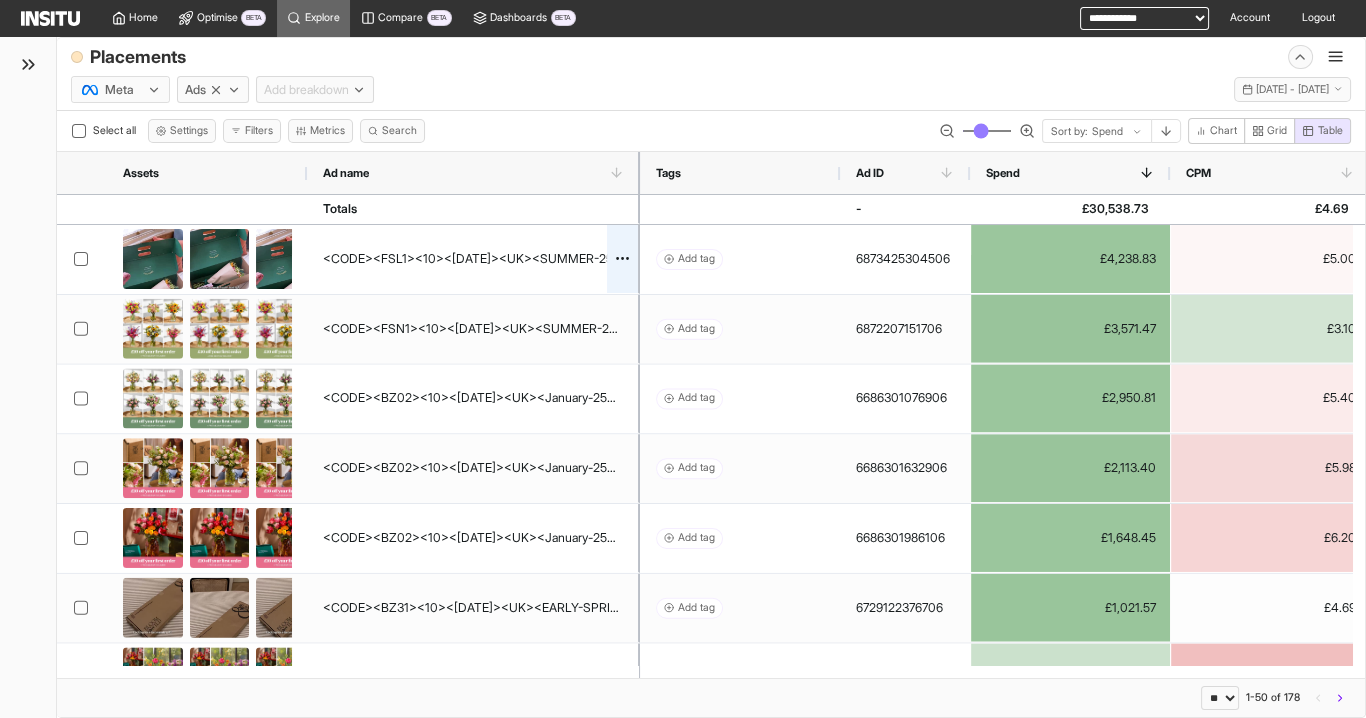 drag, startPoint x: 434, startPoint y: 164, endPoint x: 637, endPoint y: 226, distance: 212.25691 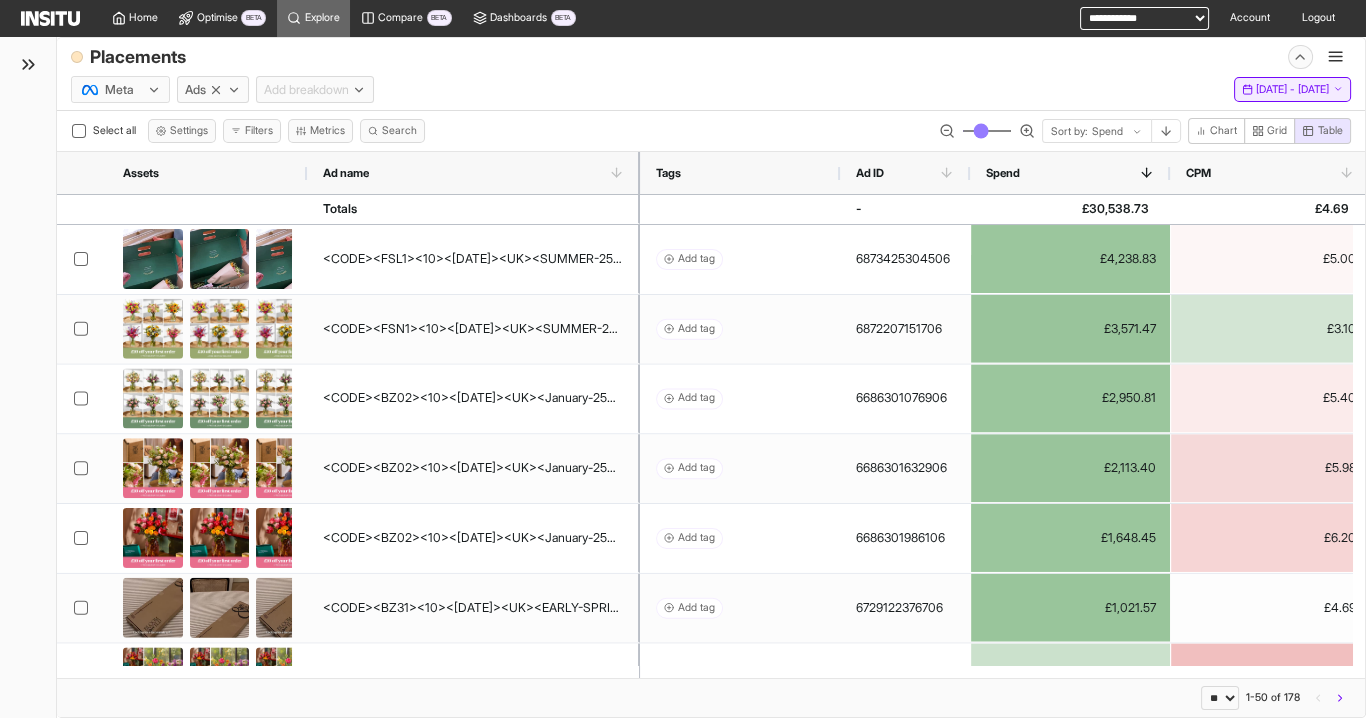 click on "[DATE] - [DATE]" at bounding box center [1292, 90] 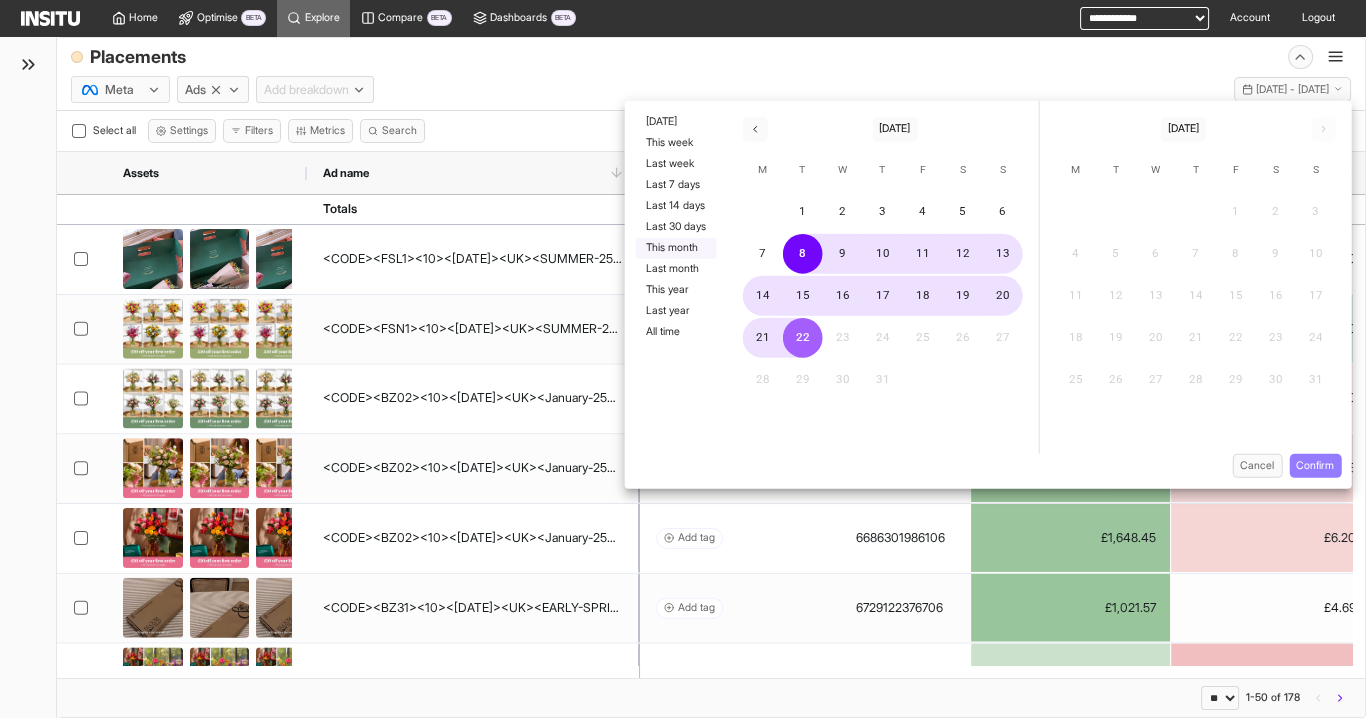 click on "This month" at bounding box center (675, 247) 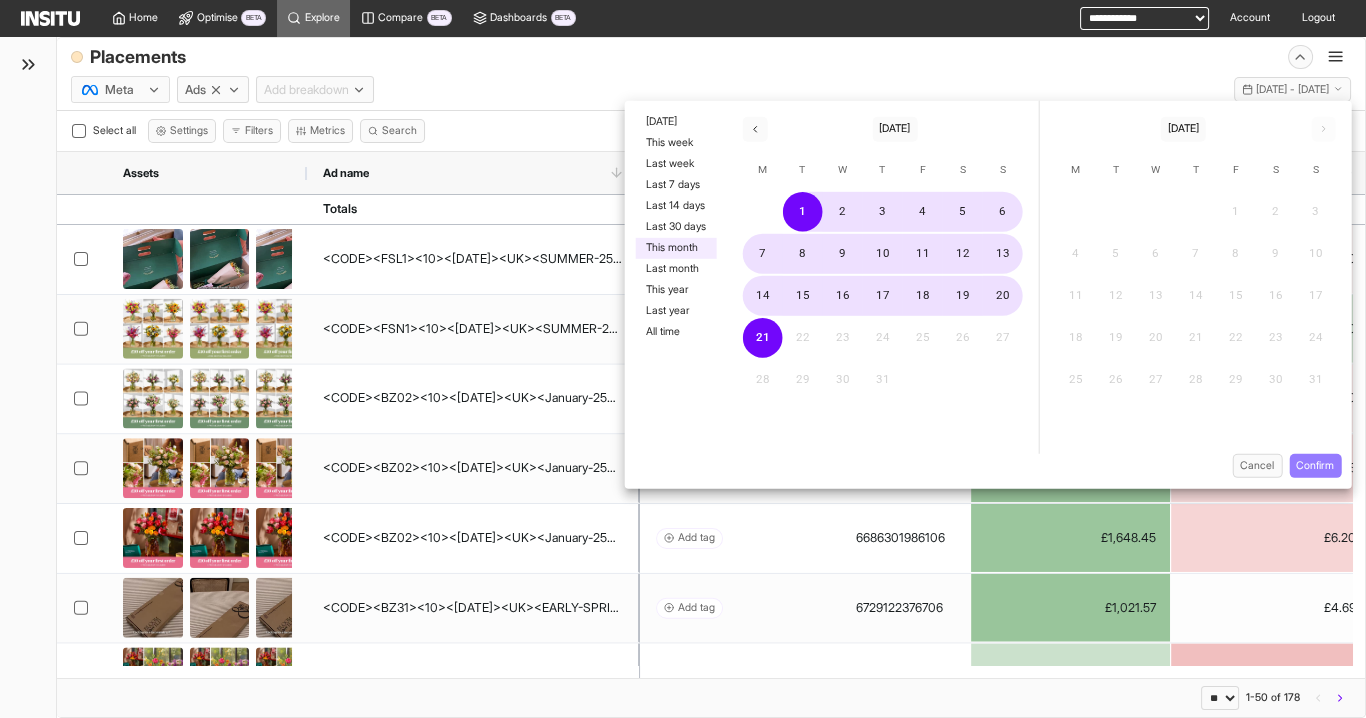 click on "Confirm" at bounding box center [1315, 465] 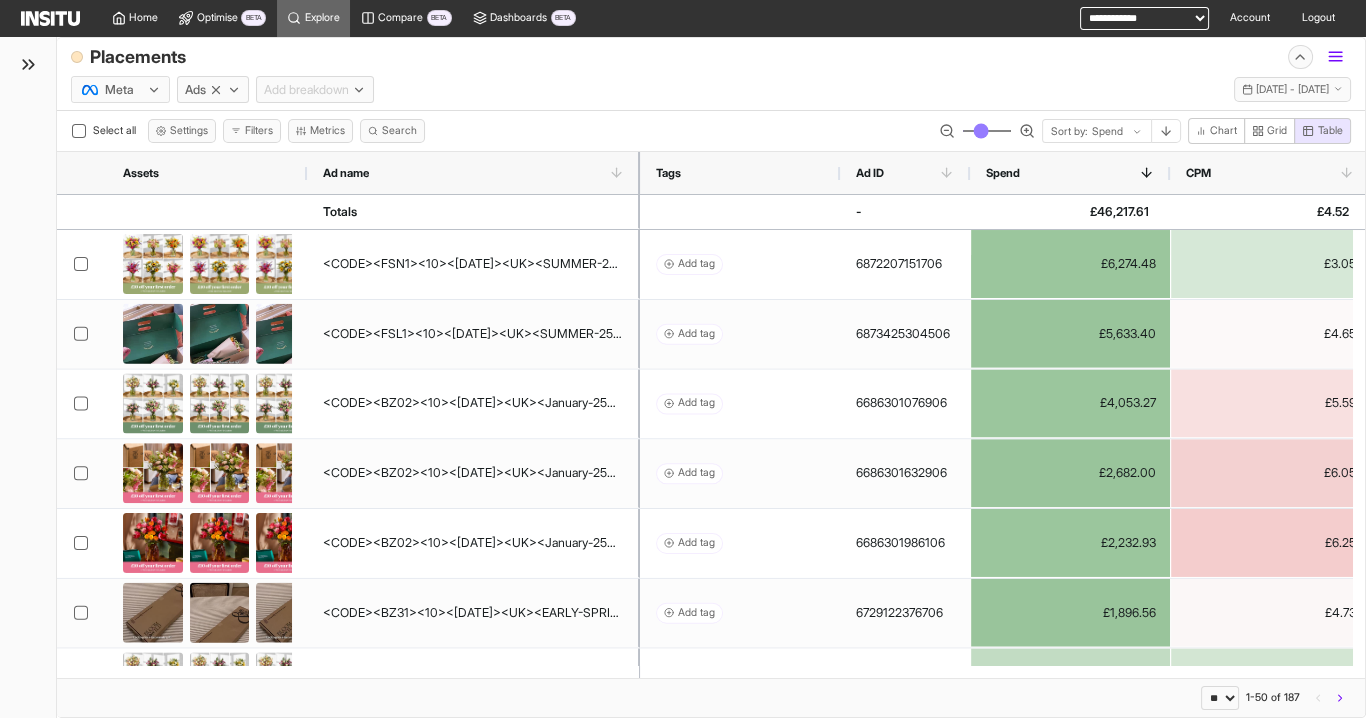 click 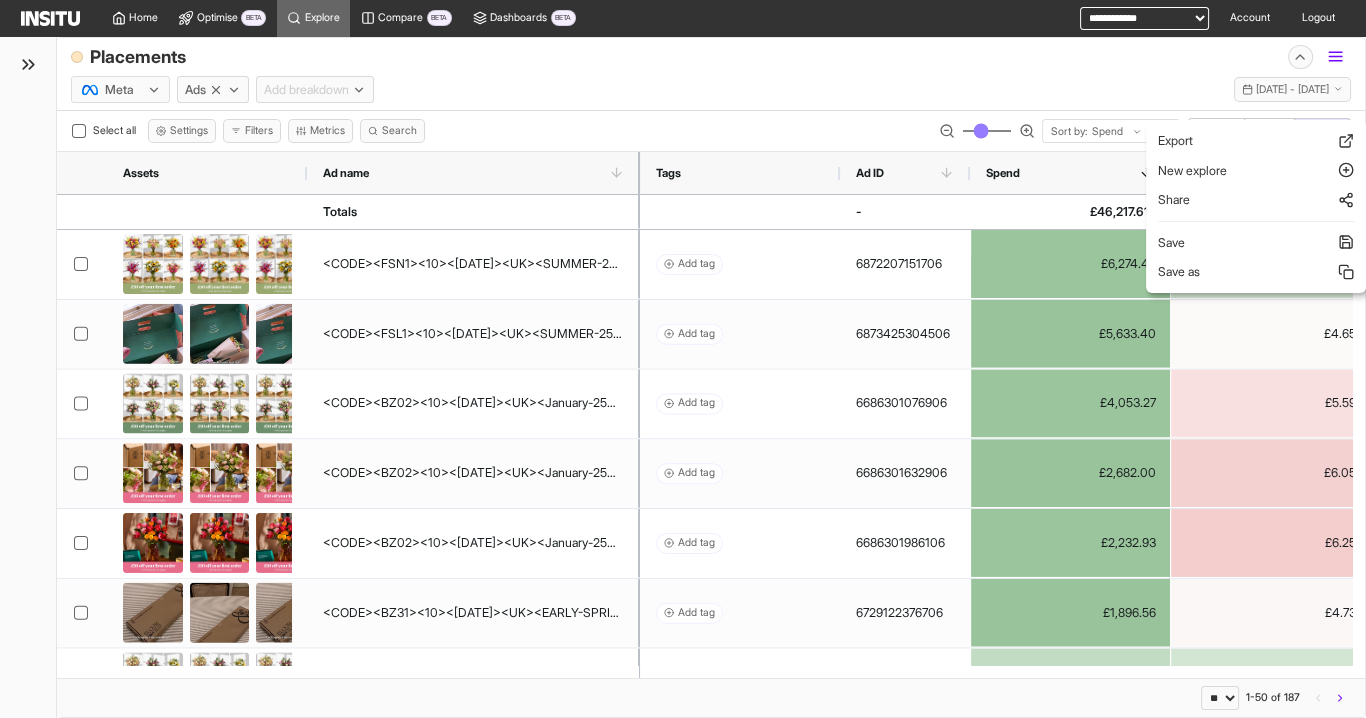 click 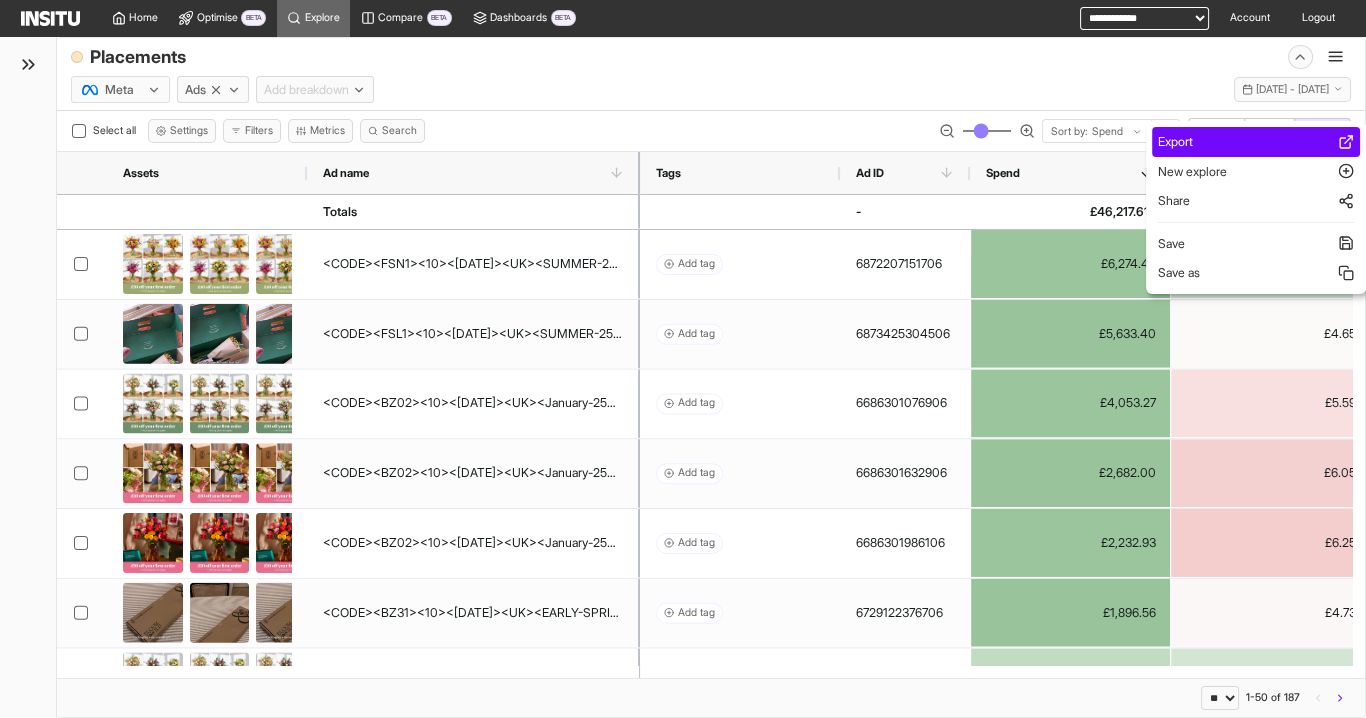 click on "Export" at bounding box center [1256, 142] 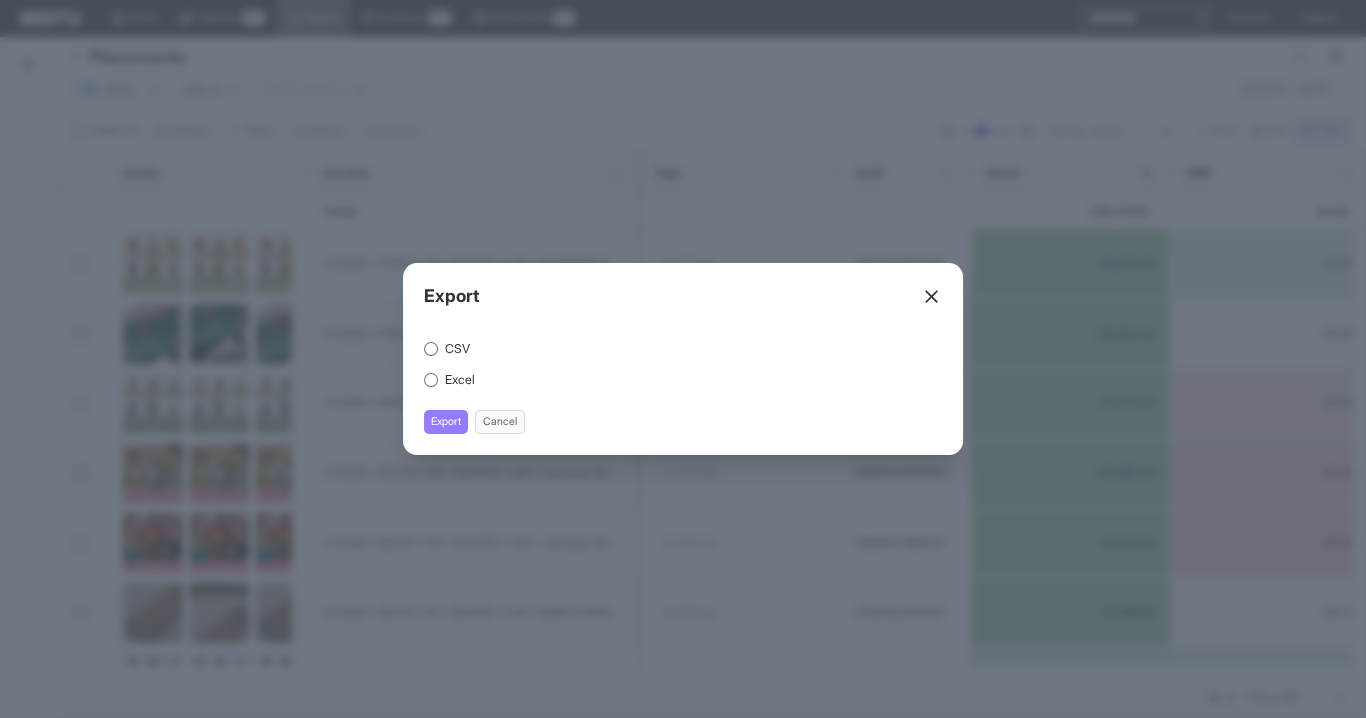 click on "Export CSV Excel Export Cancel" at bounding box center [683, 359] 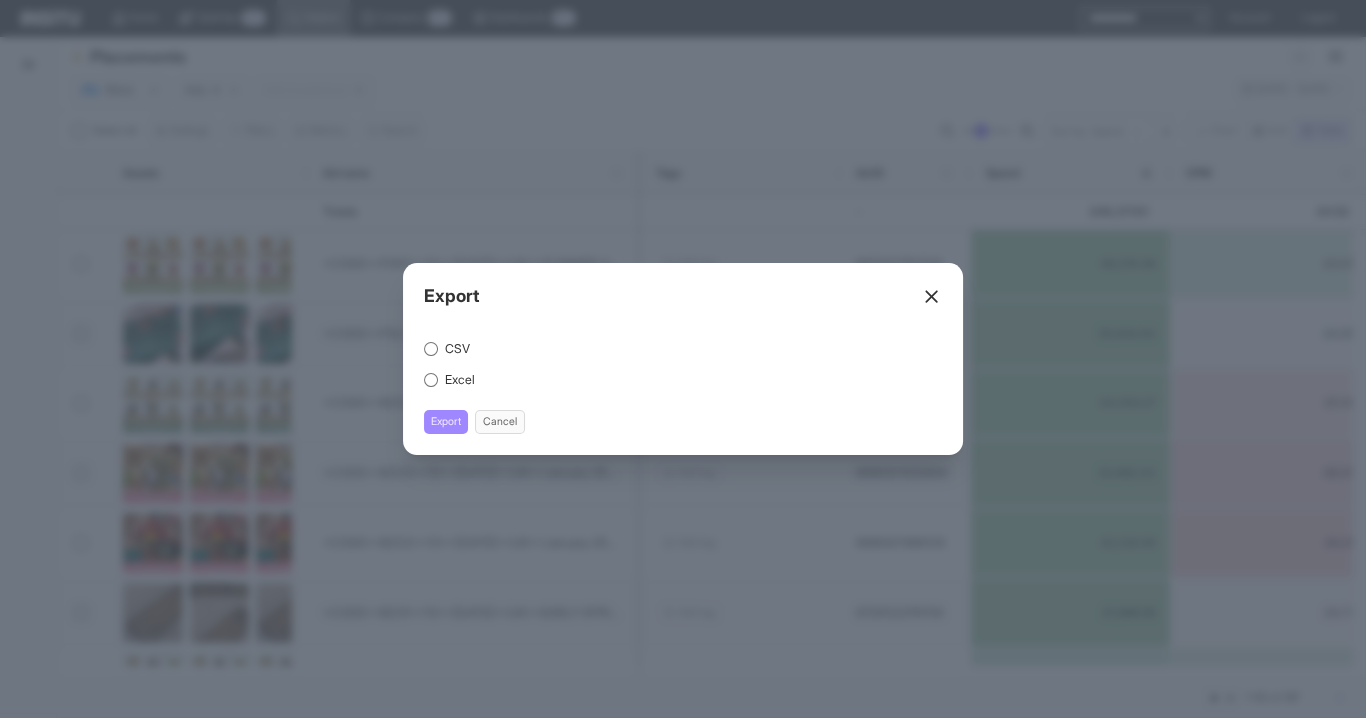 click on "Export" at bounding box center [446, 422] 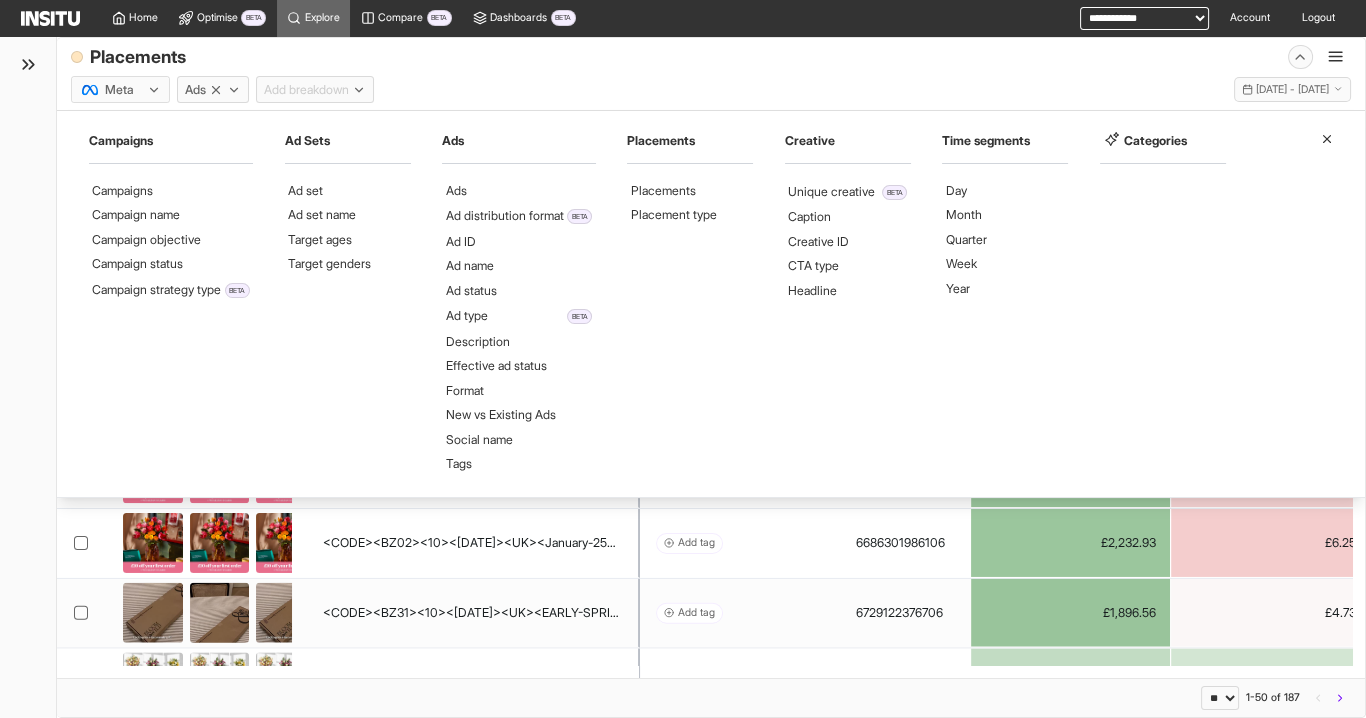 click on "Ad set" at bounding box center [348, 190] 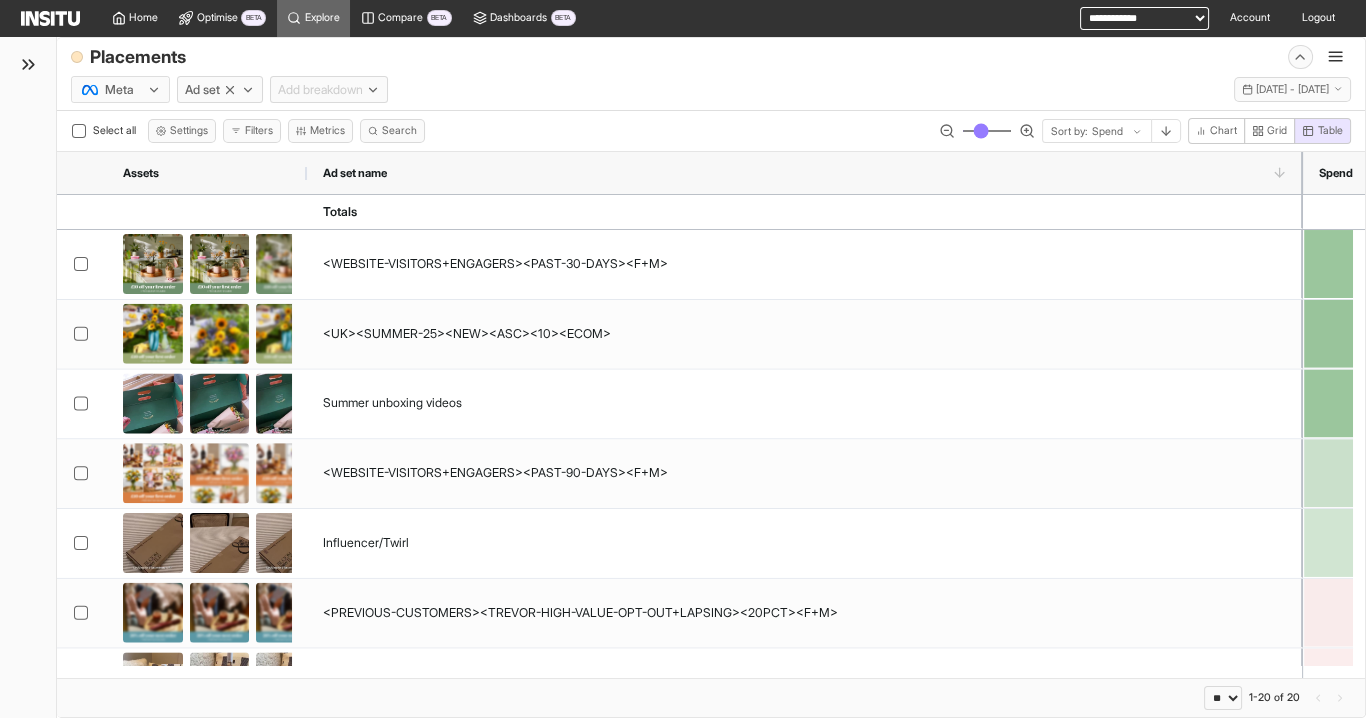 drag, startPoint x: 432, startPoint y: 167, endPoint x: 1160, endPoint y: 219, distance: 729.8548 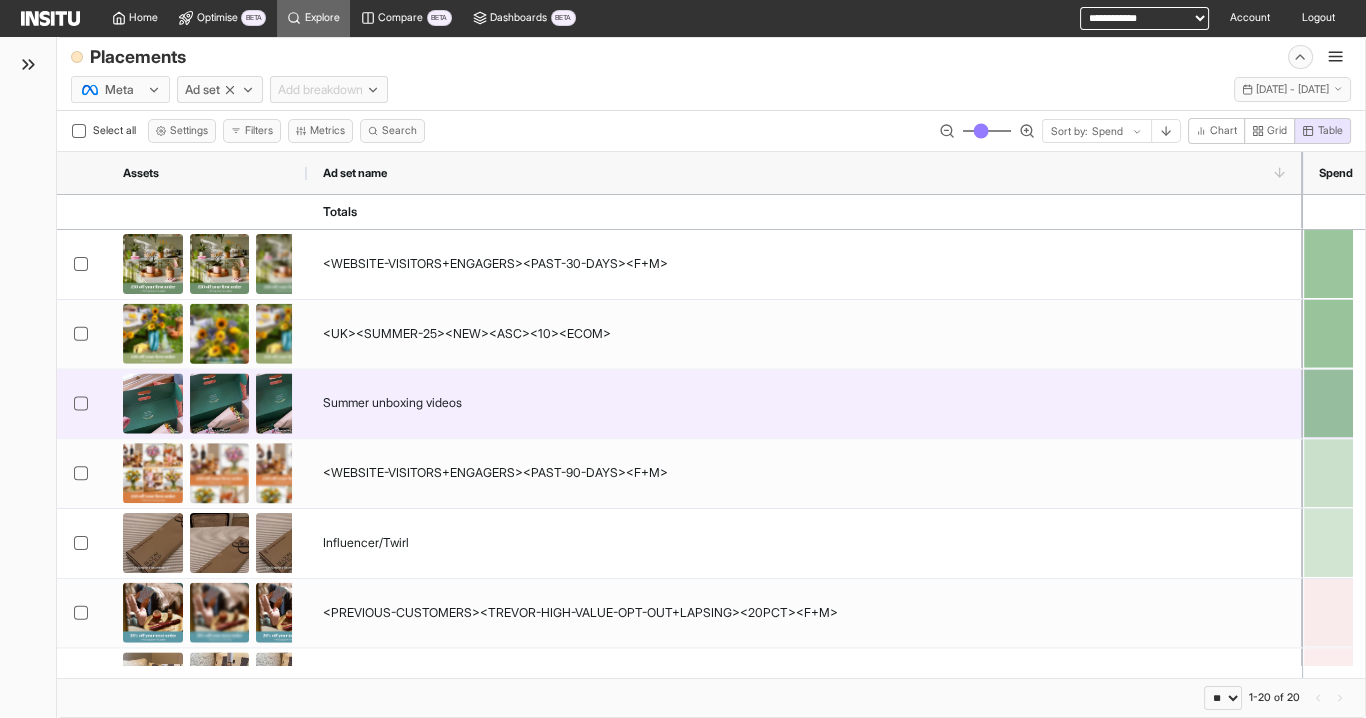 scroll, scrollTop: 465, scrollLeft: 0, axis: vertical 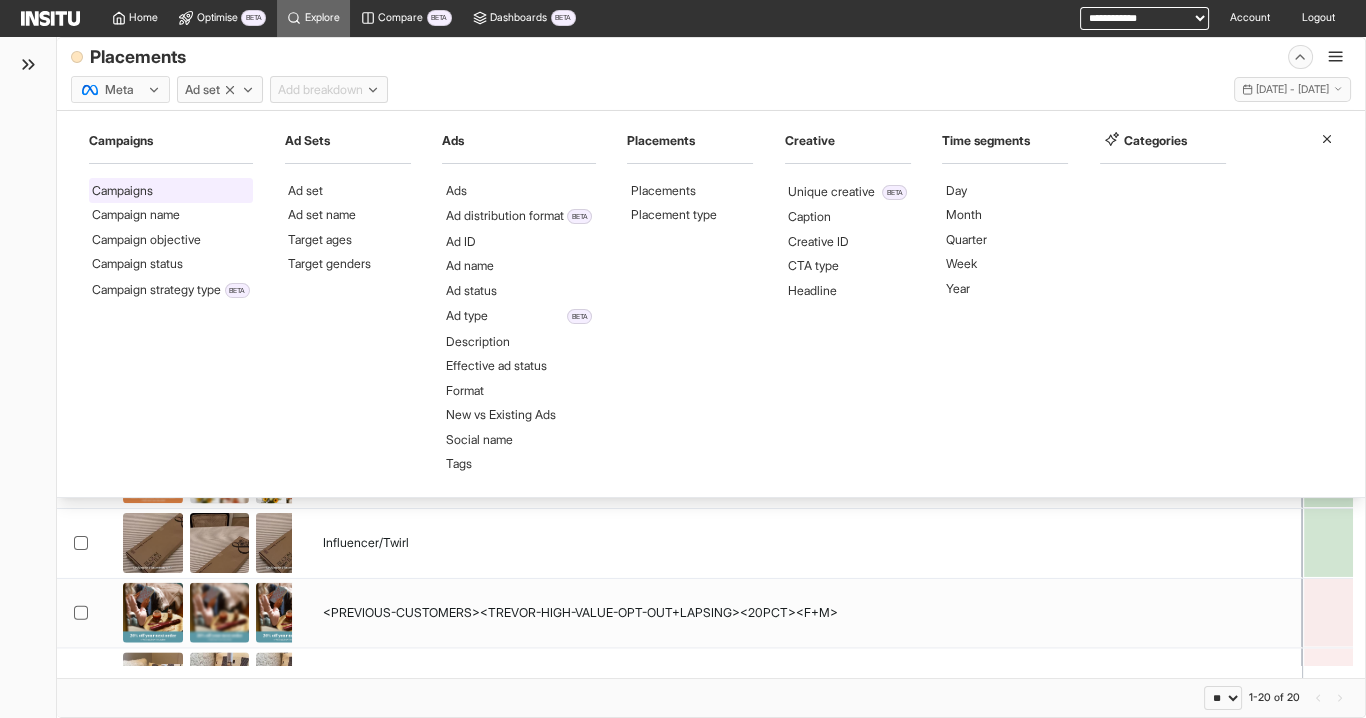 click on "Campaigns" at bounding box center (171, 190) 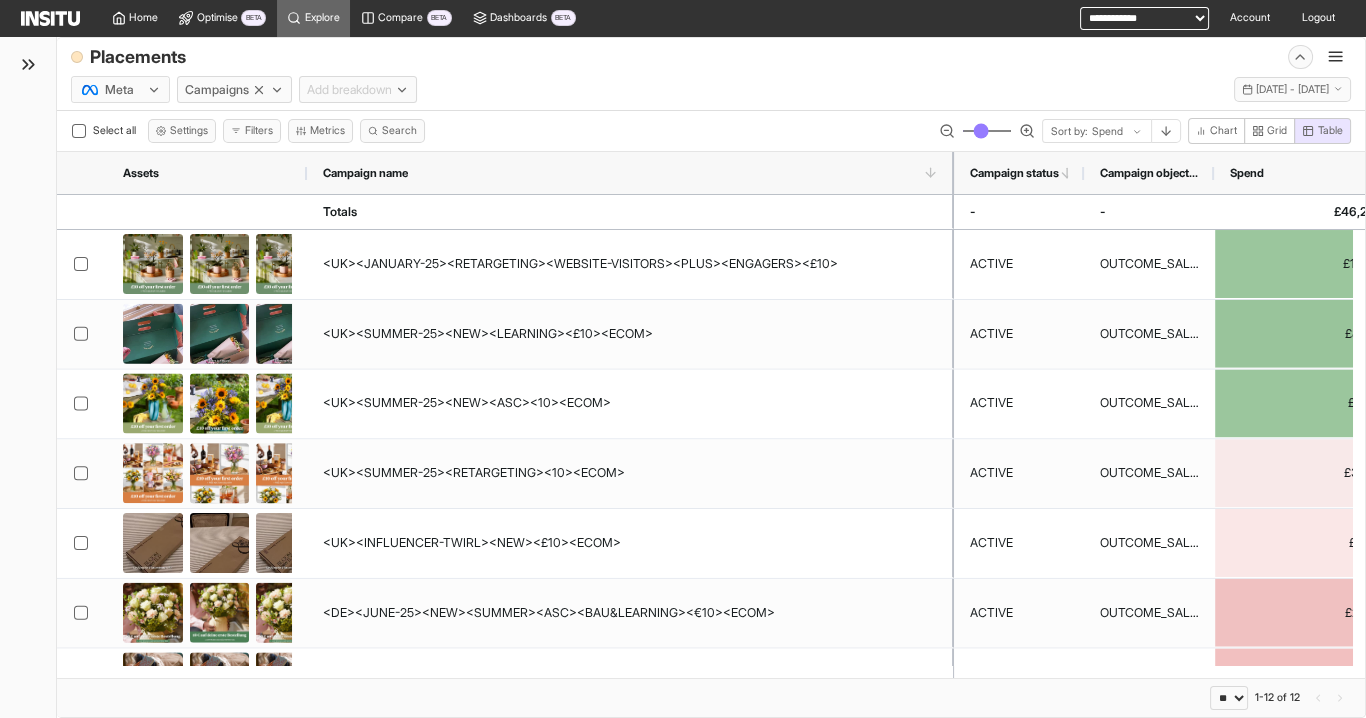 drag, startPoint x: 433, startPoint y: 166, endPoint x: 950, endPoint y: 205, distance: 518.4689 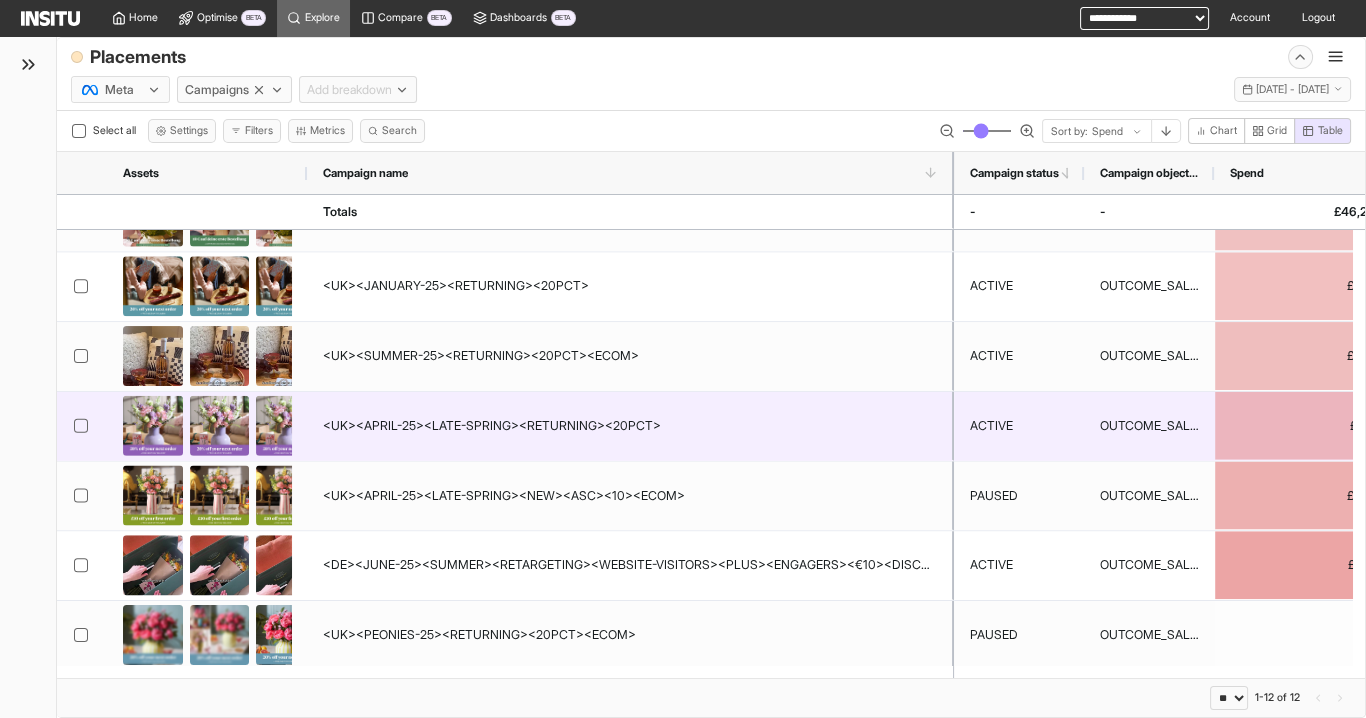 scroll, scrollTop: 0, scrollLeft: 0, axis: both 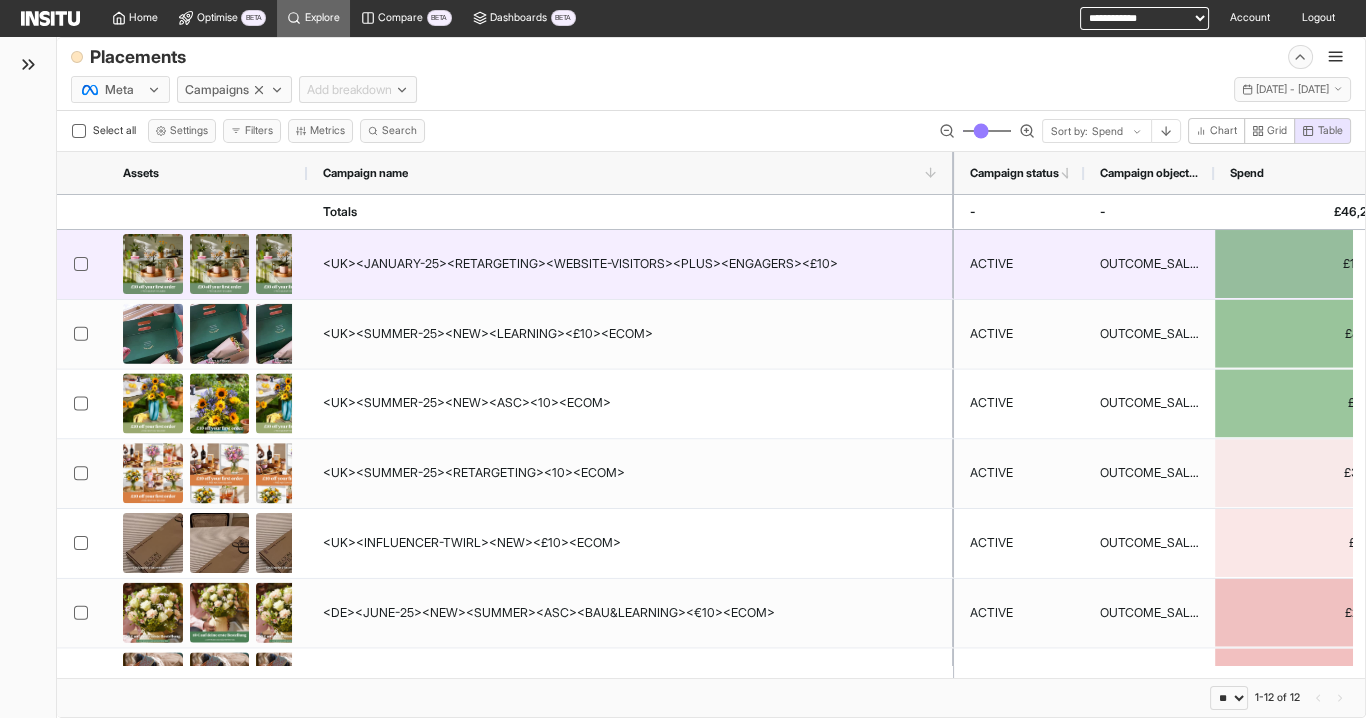 click on "<UK><JANUARY-25><RETARGETING><WEBSITE-VISITORS><PLUS><ENGAGERS><£10>" at bounding box center (630, 264) 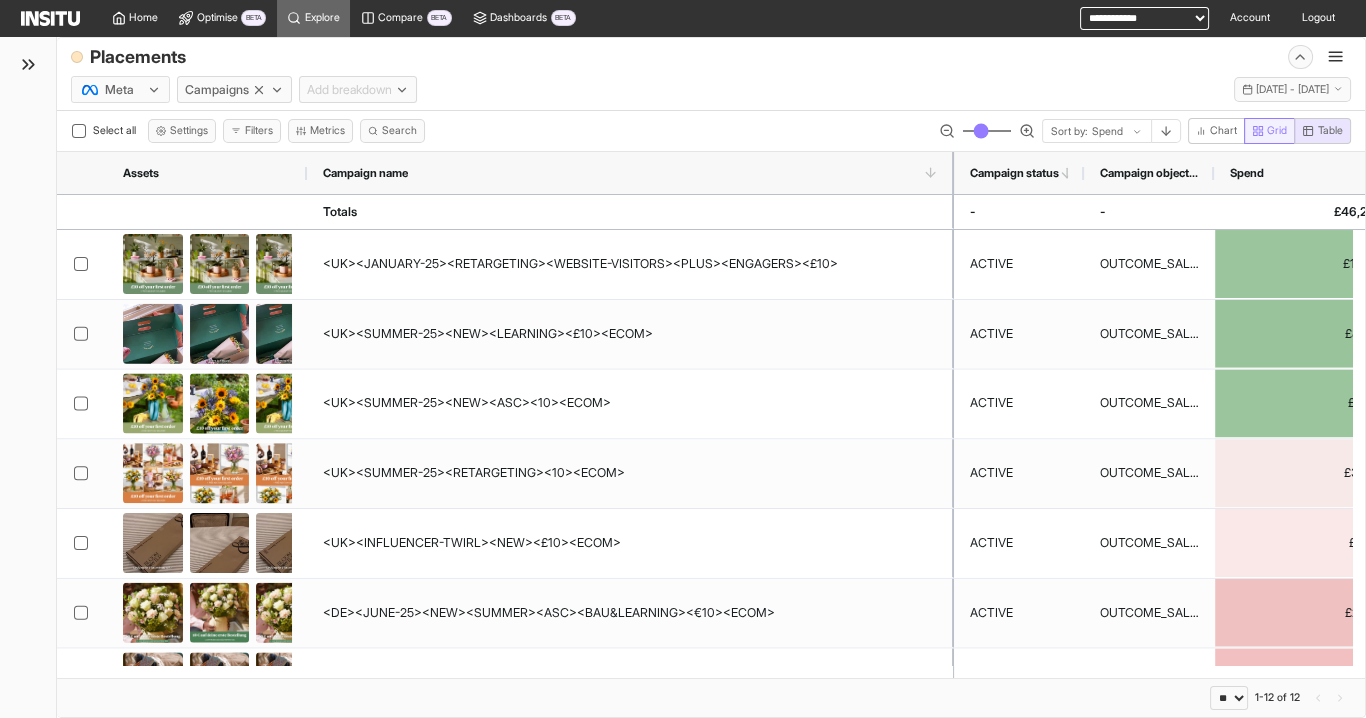 click on "Grid" at bounding box center [1270, 131] 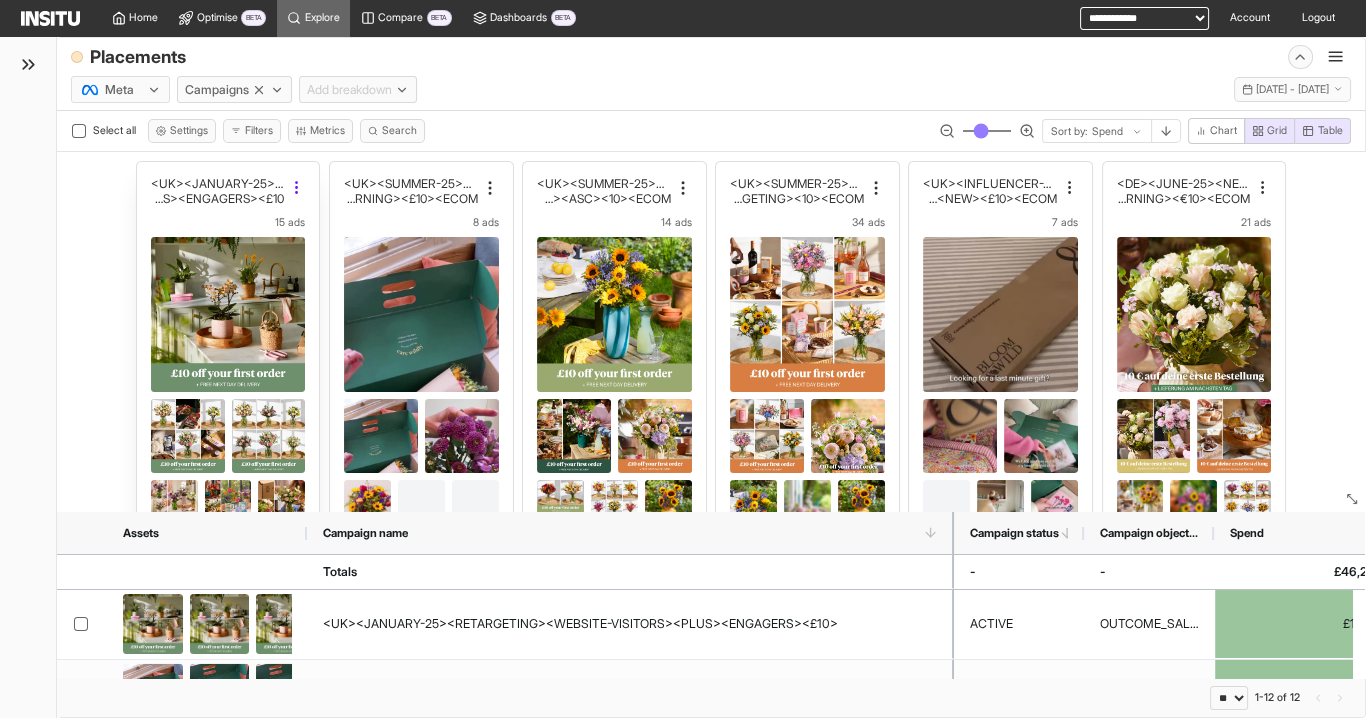 click 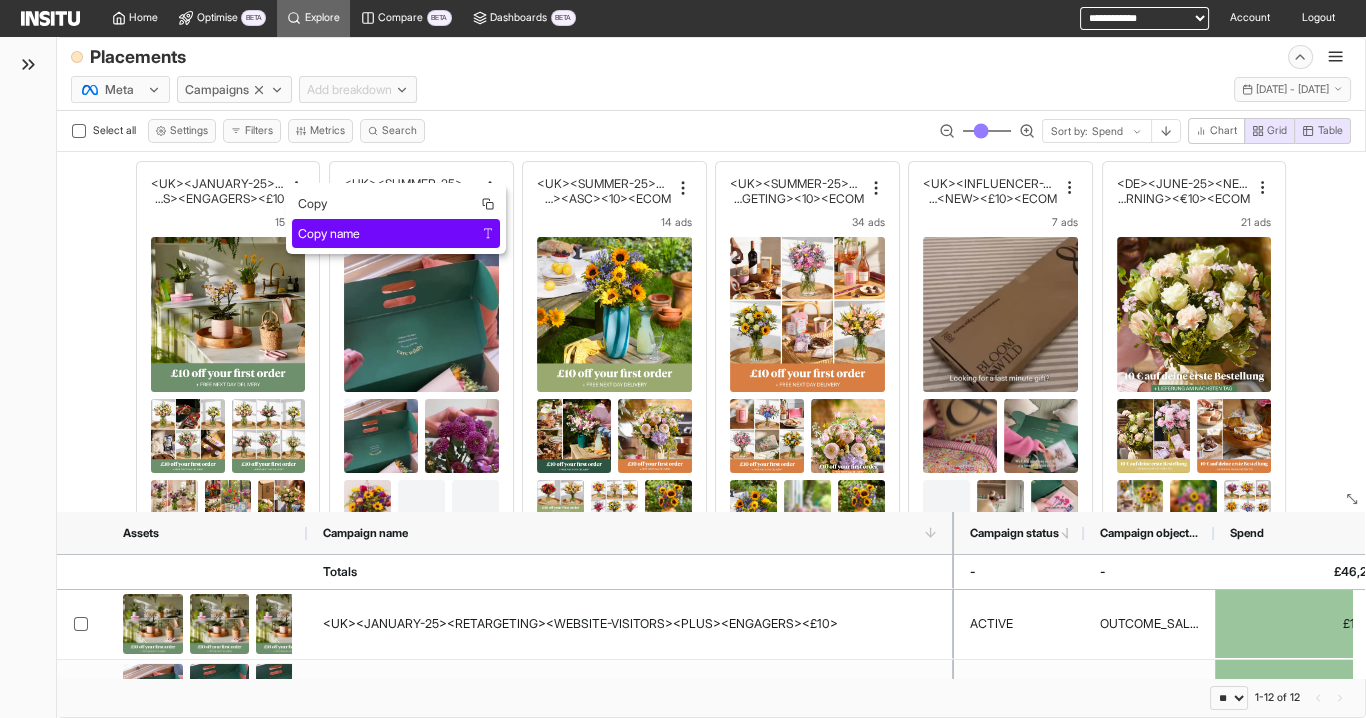 click on "Copy name" at bounding box center [329, 234] 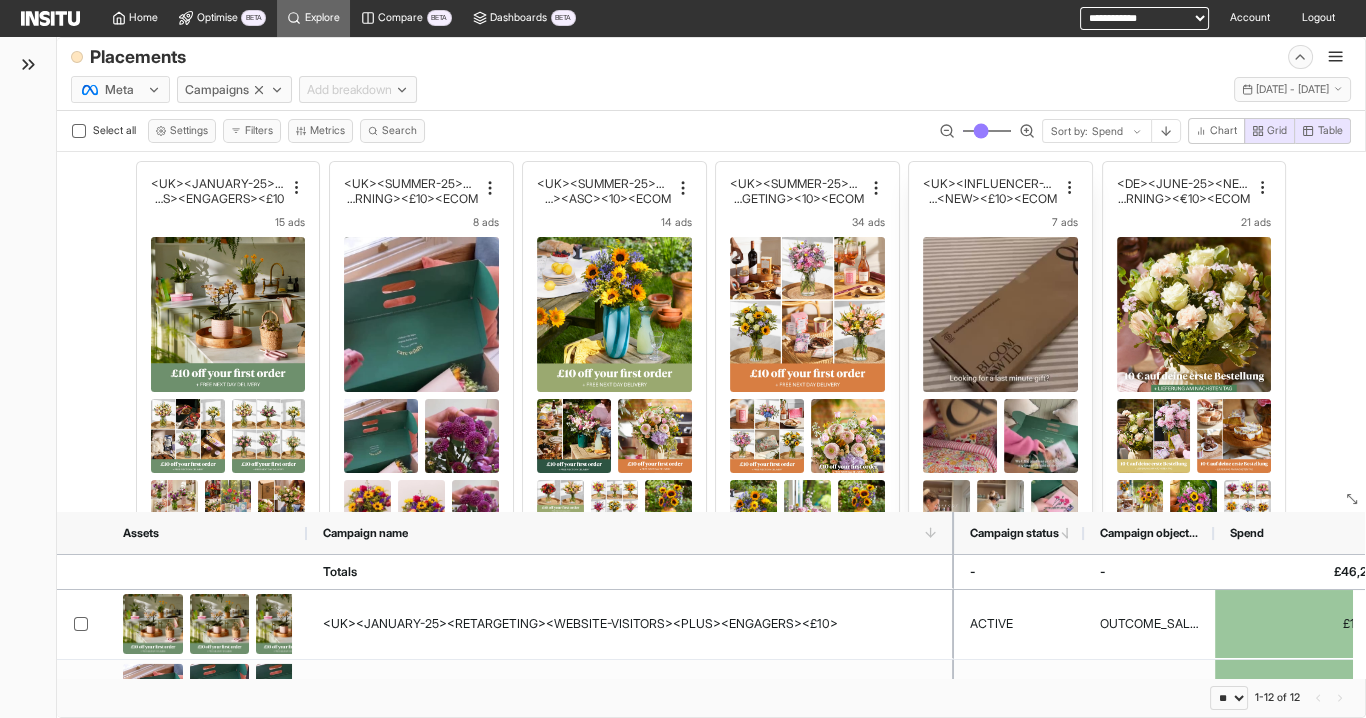 scroll, scrollTop: 160, scrollLeft: 0, axis: vertical 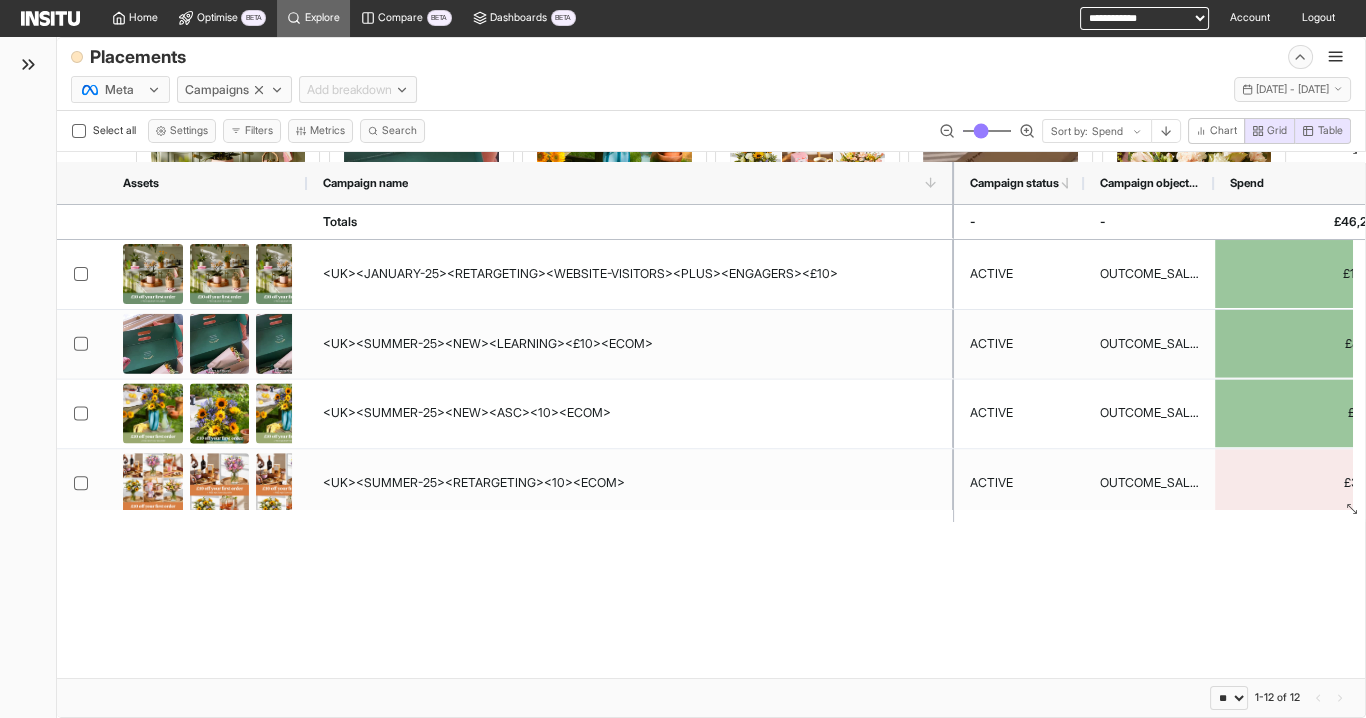 drag, startPoint x: 1333, startPoint y: 494, endPoint x: 1262, endPoint y: 140, distance: 361.04987 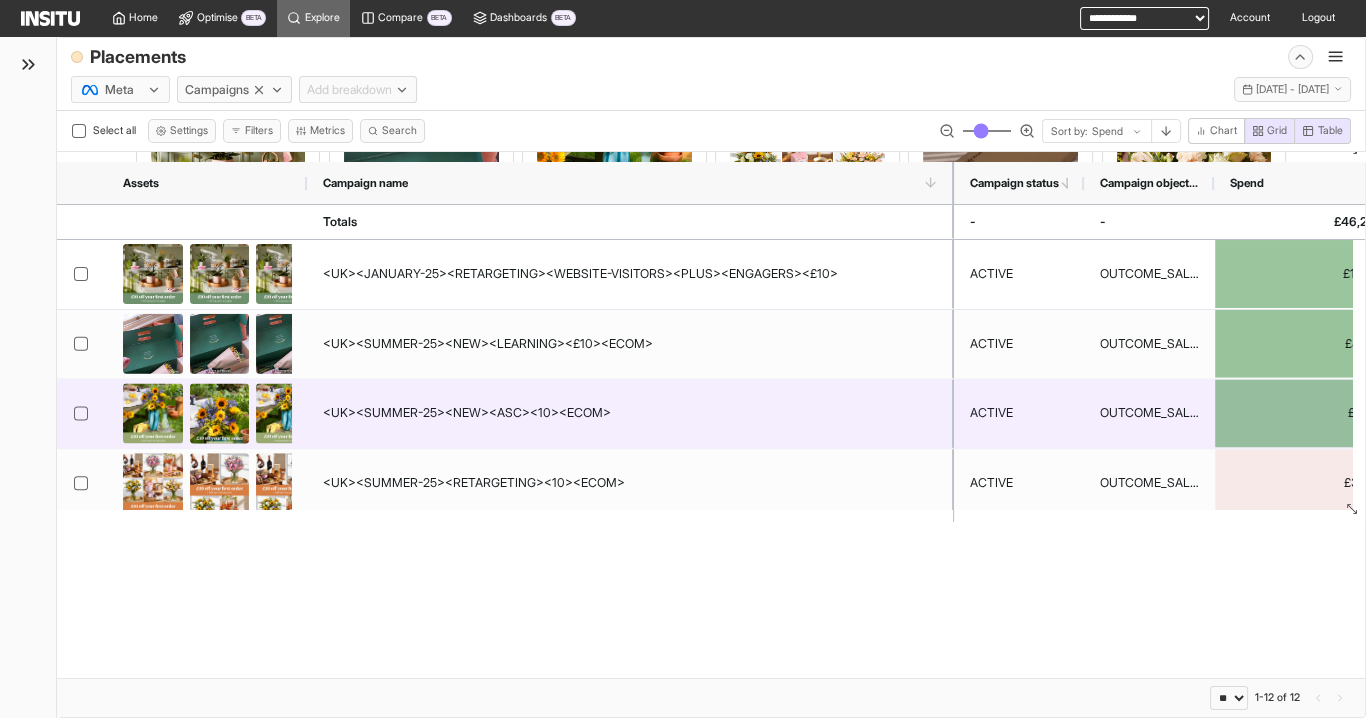 scroll, scrollTop: 80, scrollLeft: 0, axis: vertical 